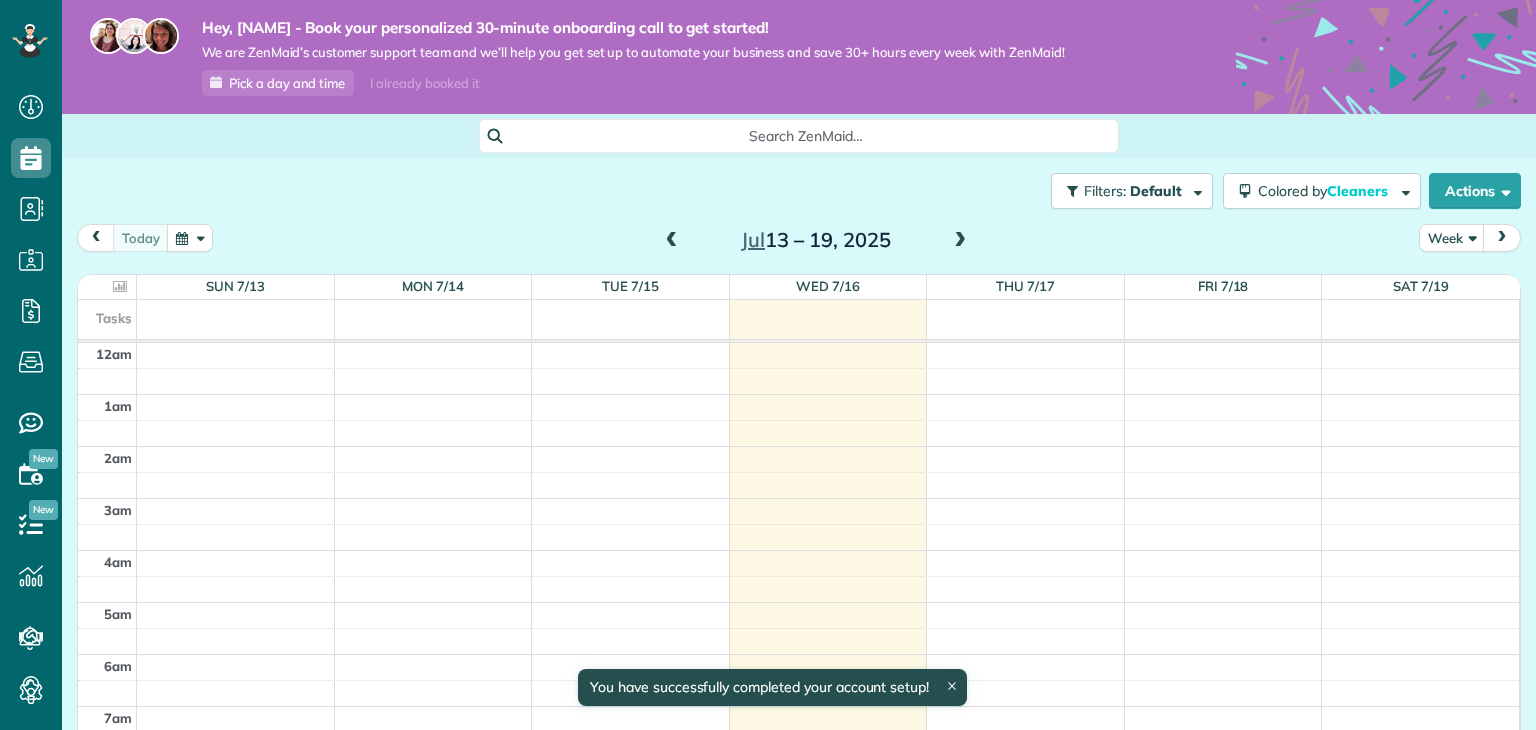 scroll, scrollTop: 0, scrollLeft: 0, axis: both 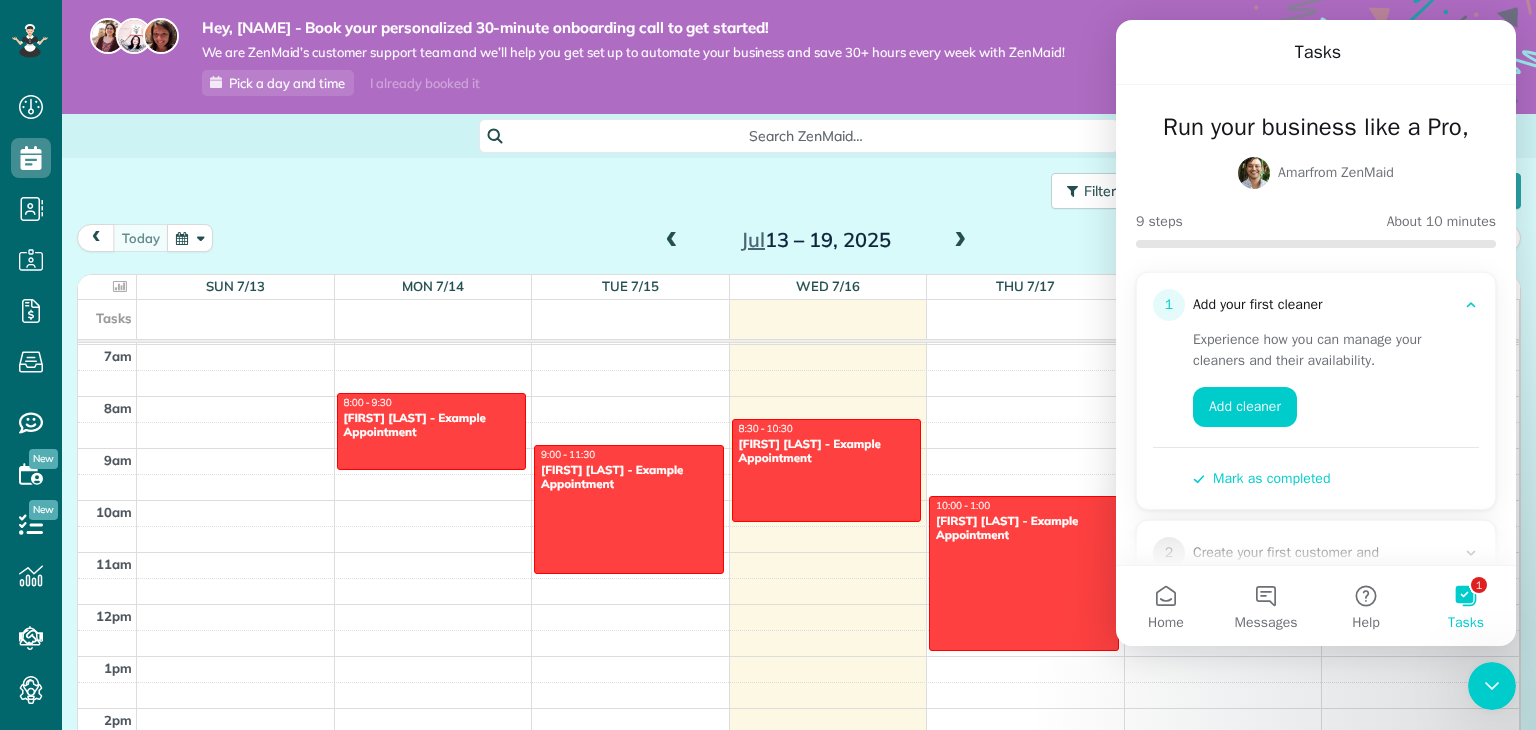 click on "Hey, tyrie - Book your personalized 30-minute onboarding call to get started!
We are ZenMaid’s customer support team and we’ll help you get set up to automate your business and save 30+ hours every week with ZenMaid!
Pick a day and time
I already booked it" at bounding box center (617, 57) 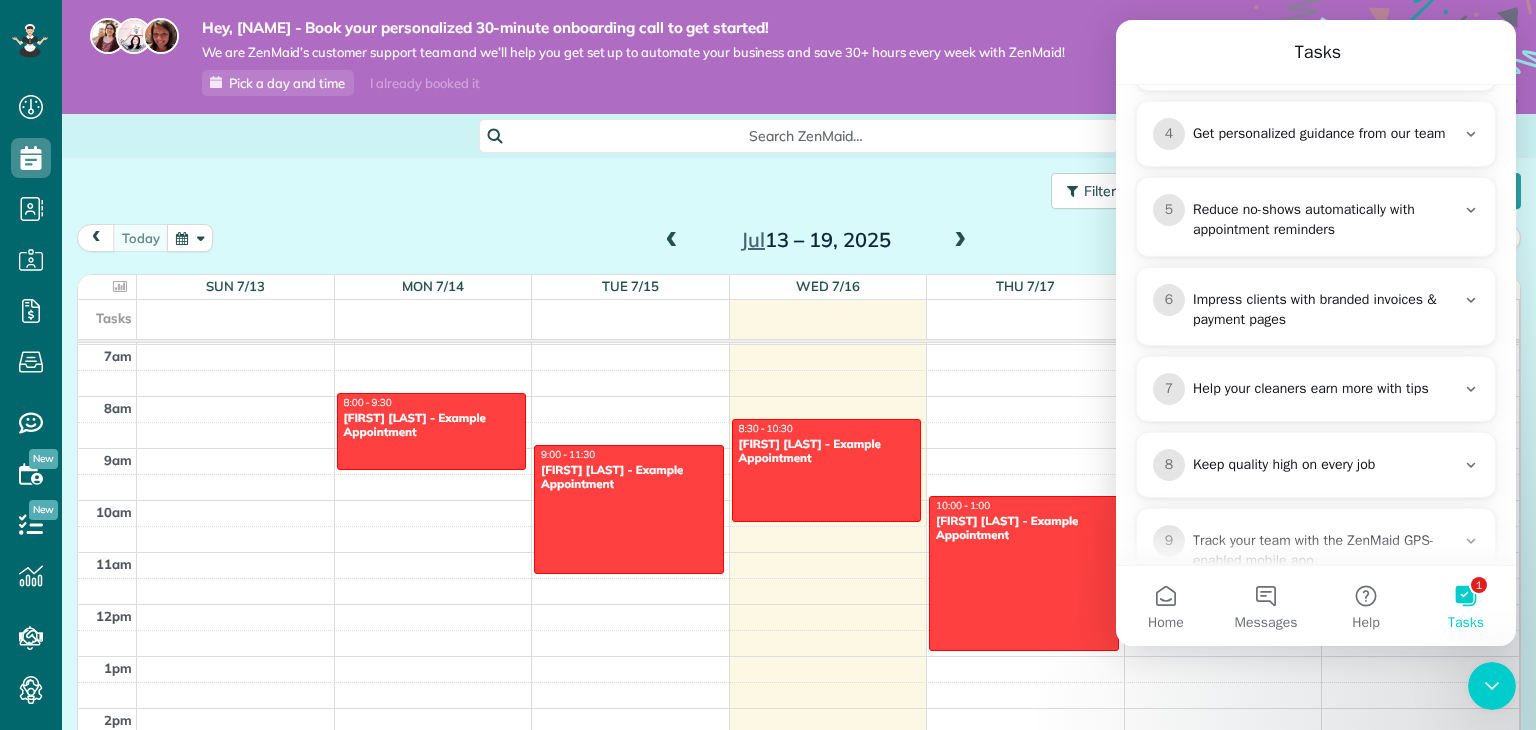 scroll, scrollTop: 633, scrollLeft: 0, axis: vertical 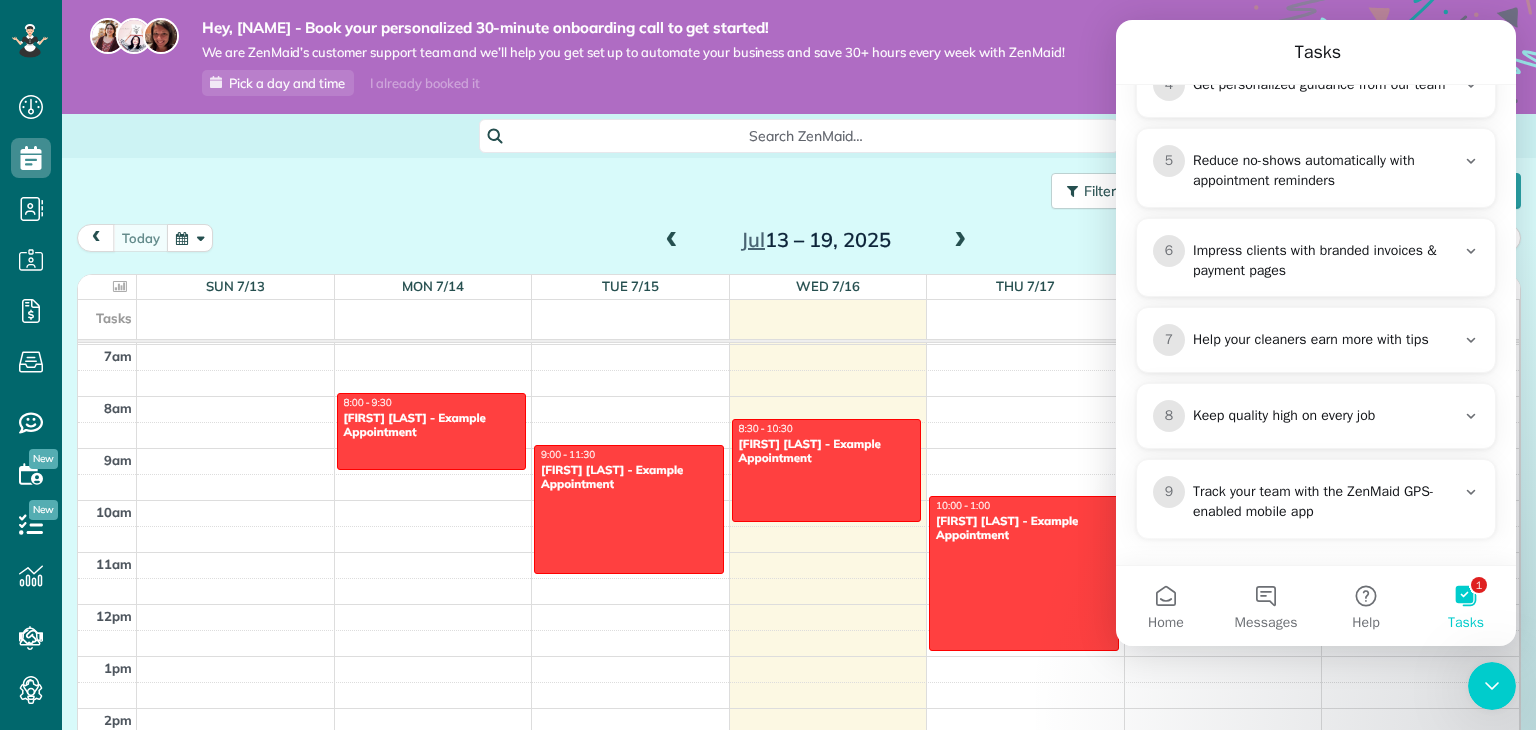 click on "New" at bounding box center (43, 510) 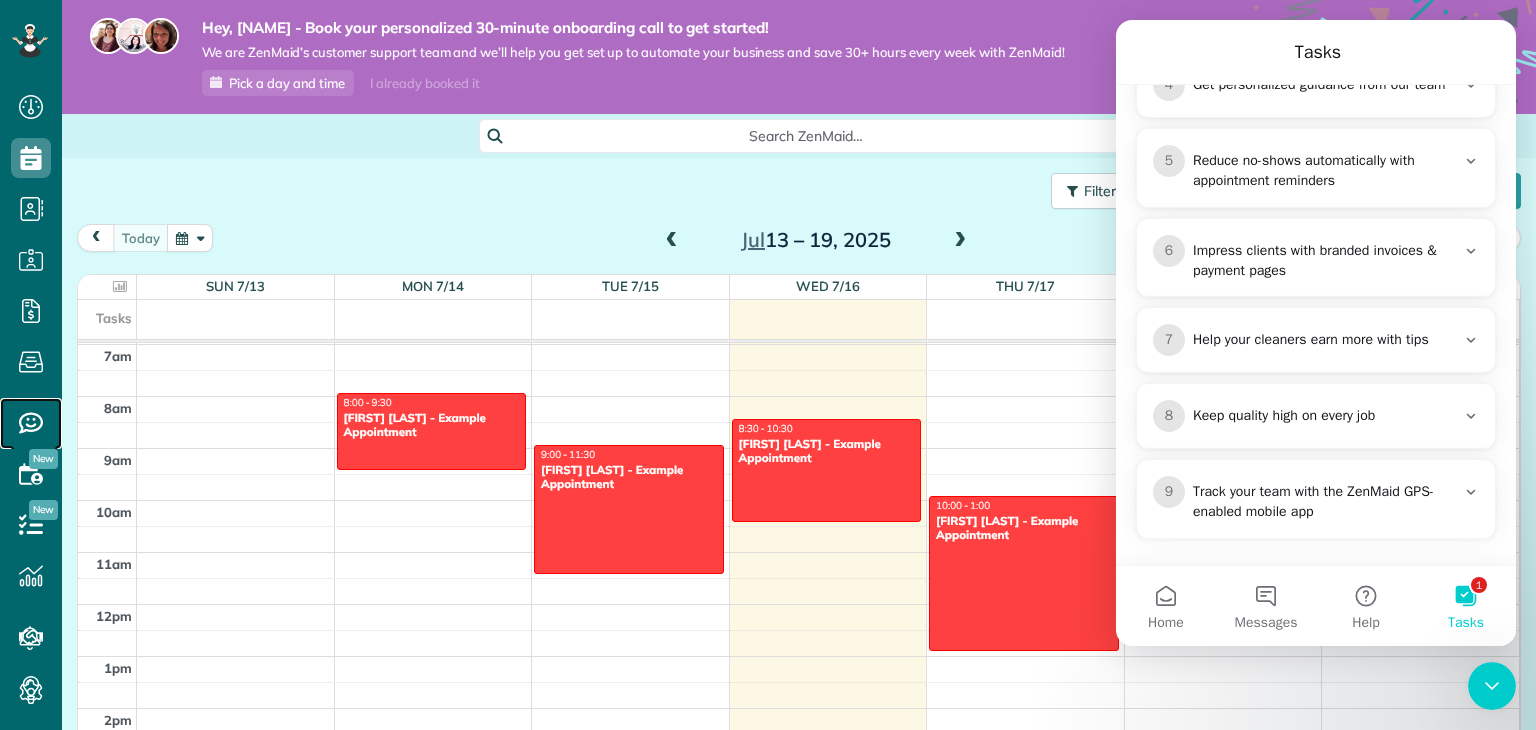 click 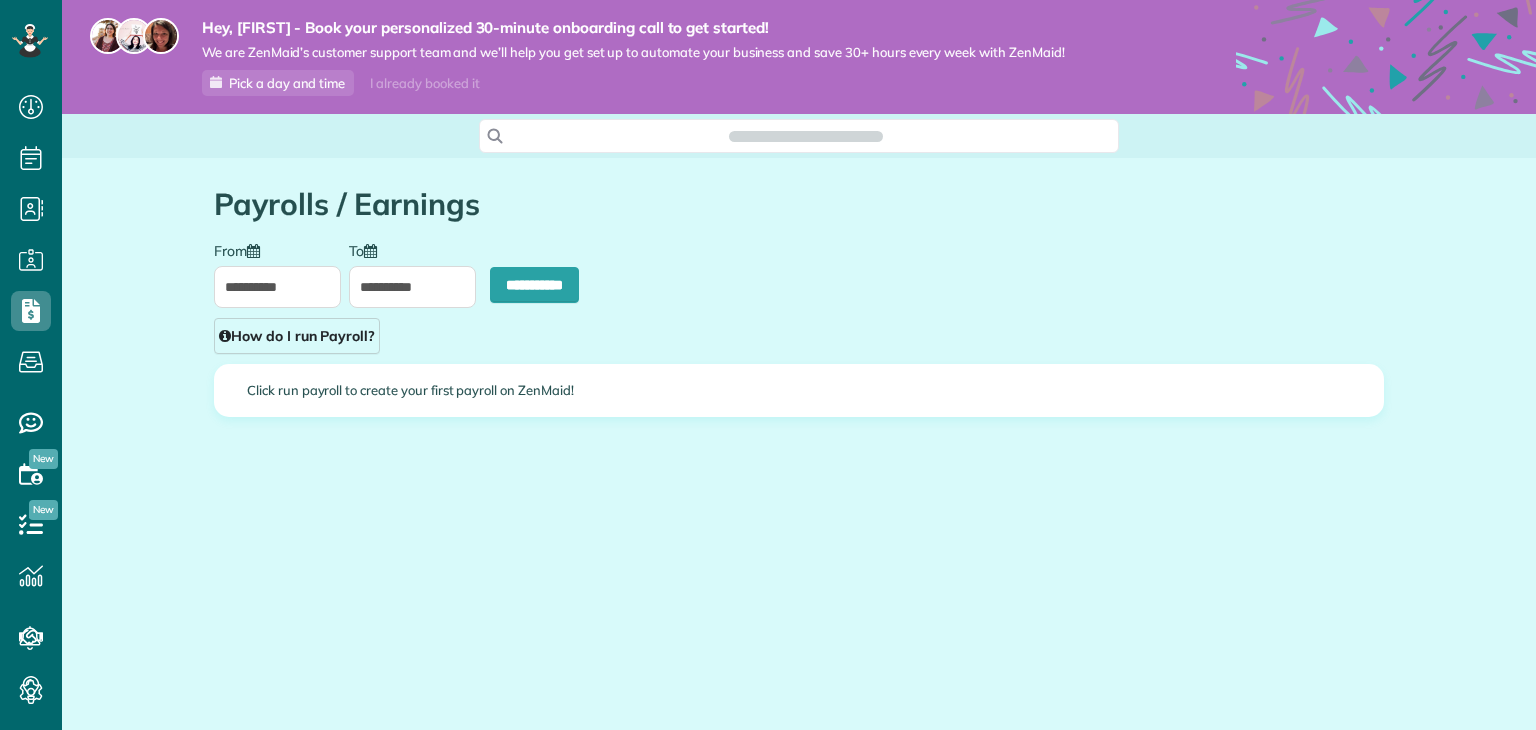 scroll, scrollTop: 0, scrollLeft: 0, axis: both 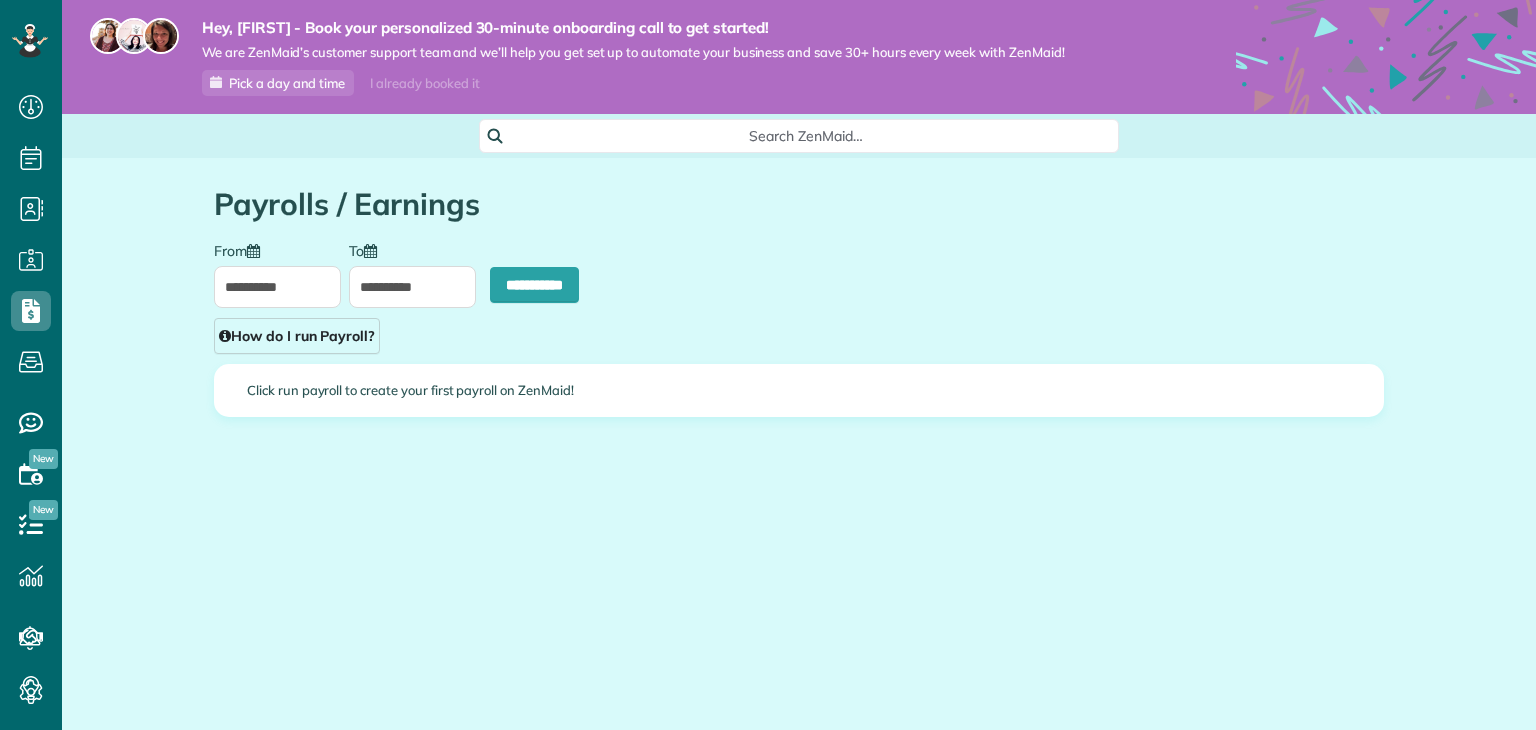 type on "**********" 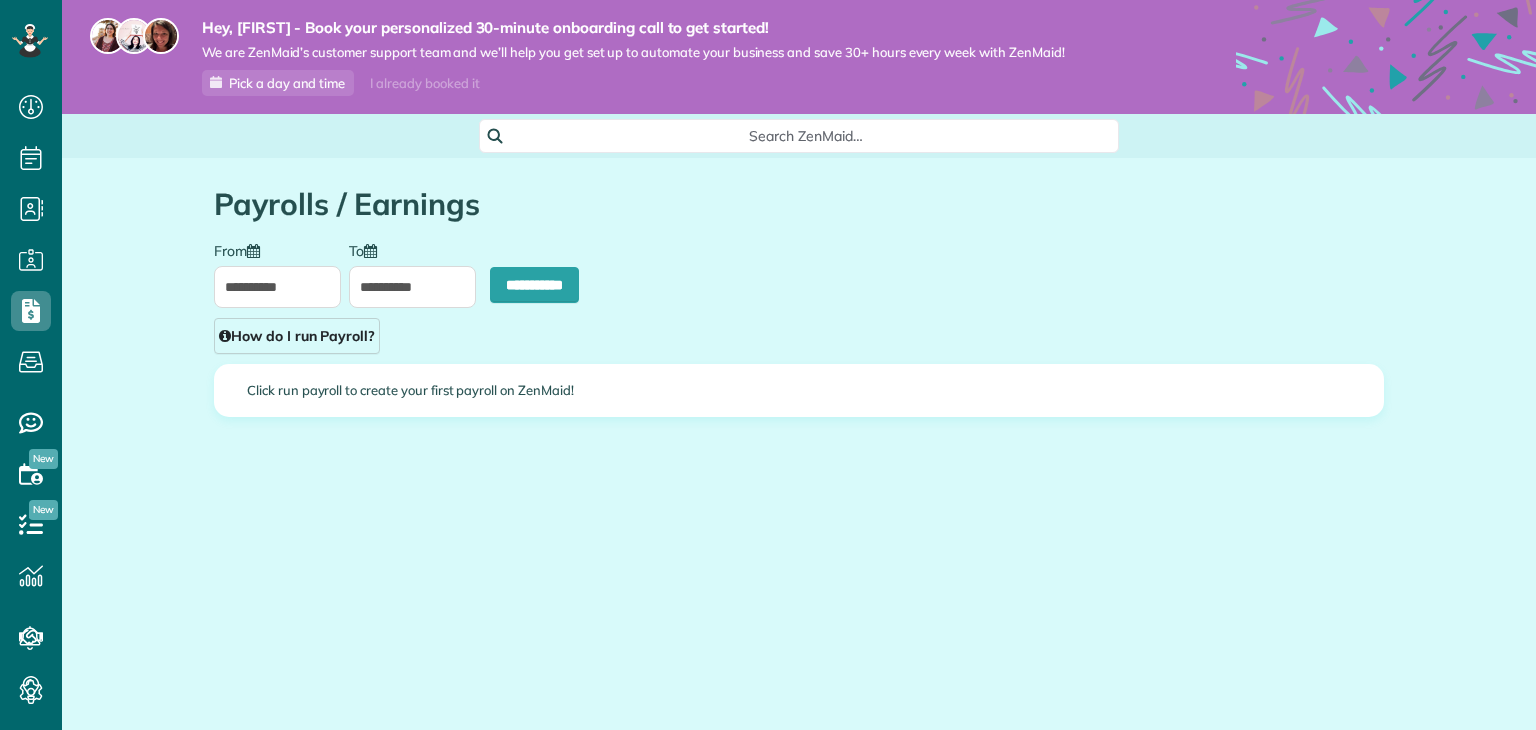 type on "**********" 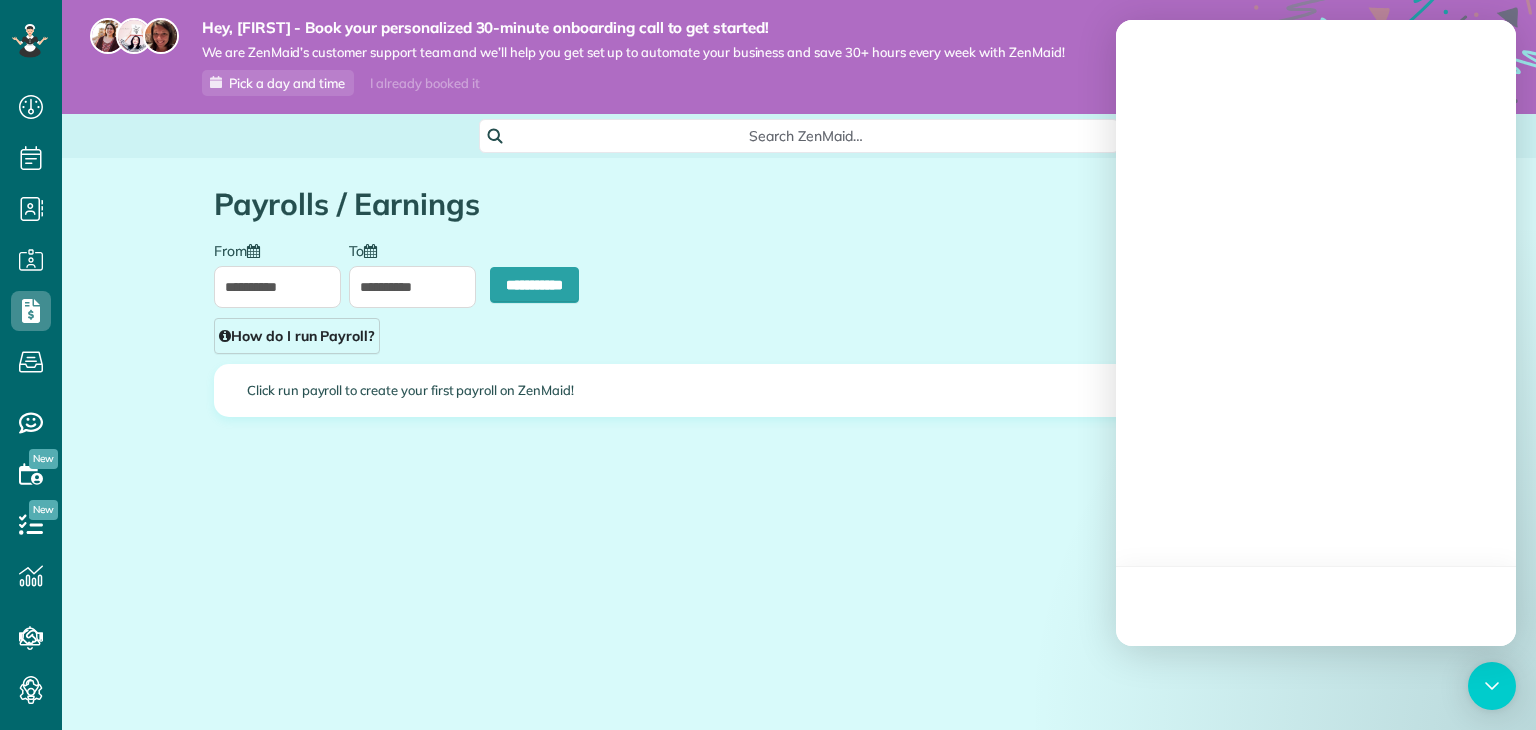 scroll, scrollTop: 729, scrollLeft: 61, axis: both 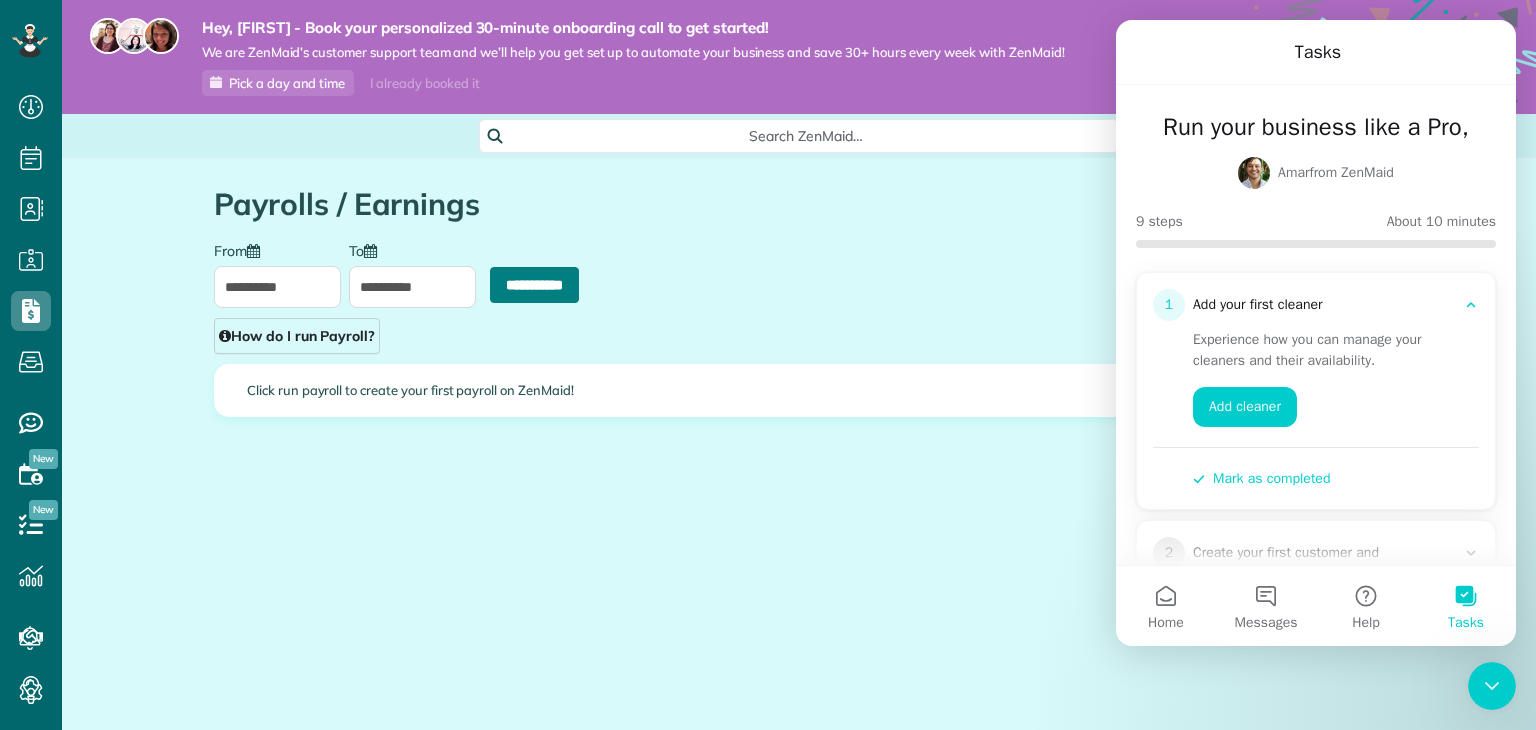 click on "**********" at bounding box center (534, 285) 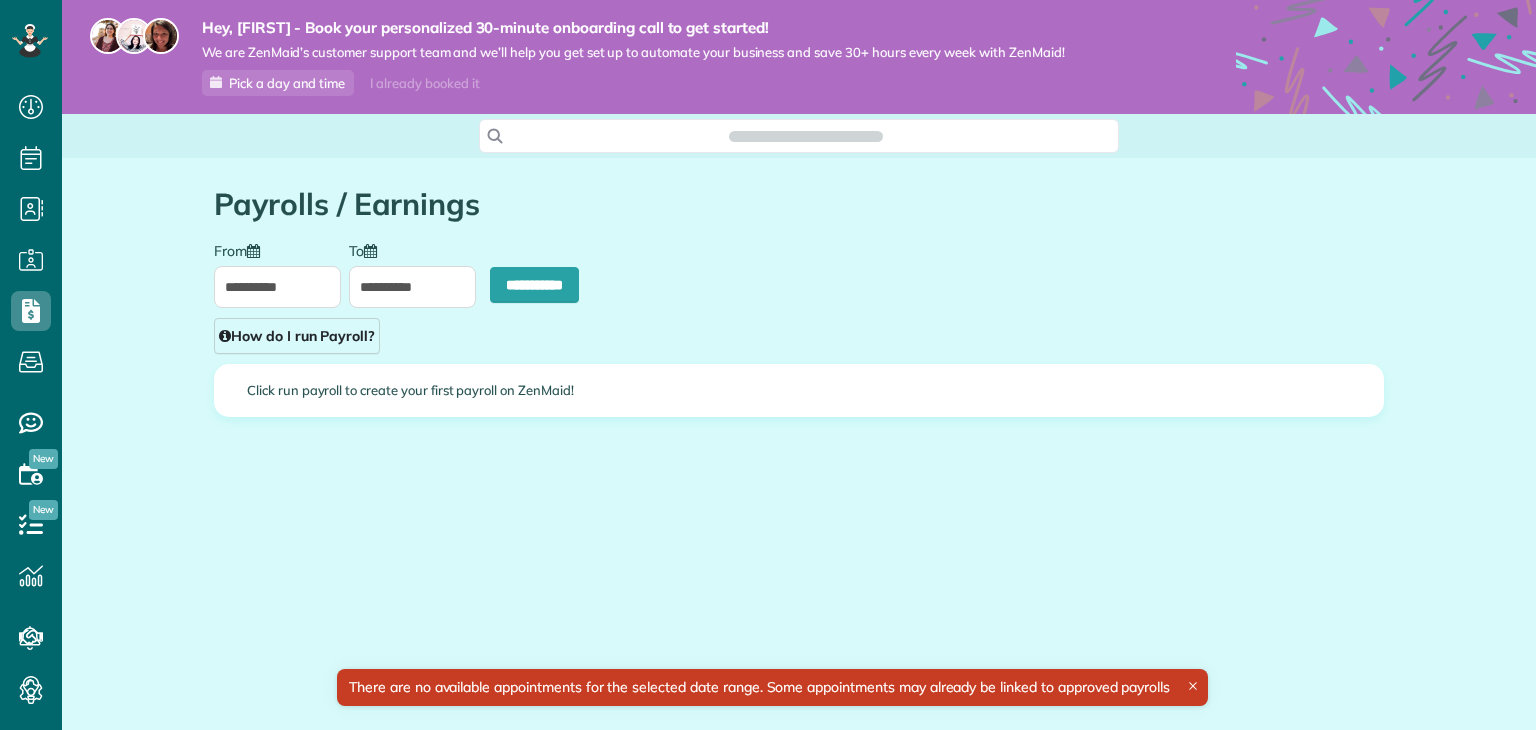 scroll, scrollTop: 0, scrollLeft: 0, axis: both 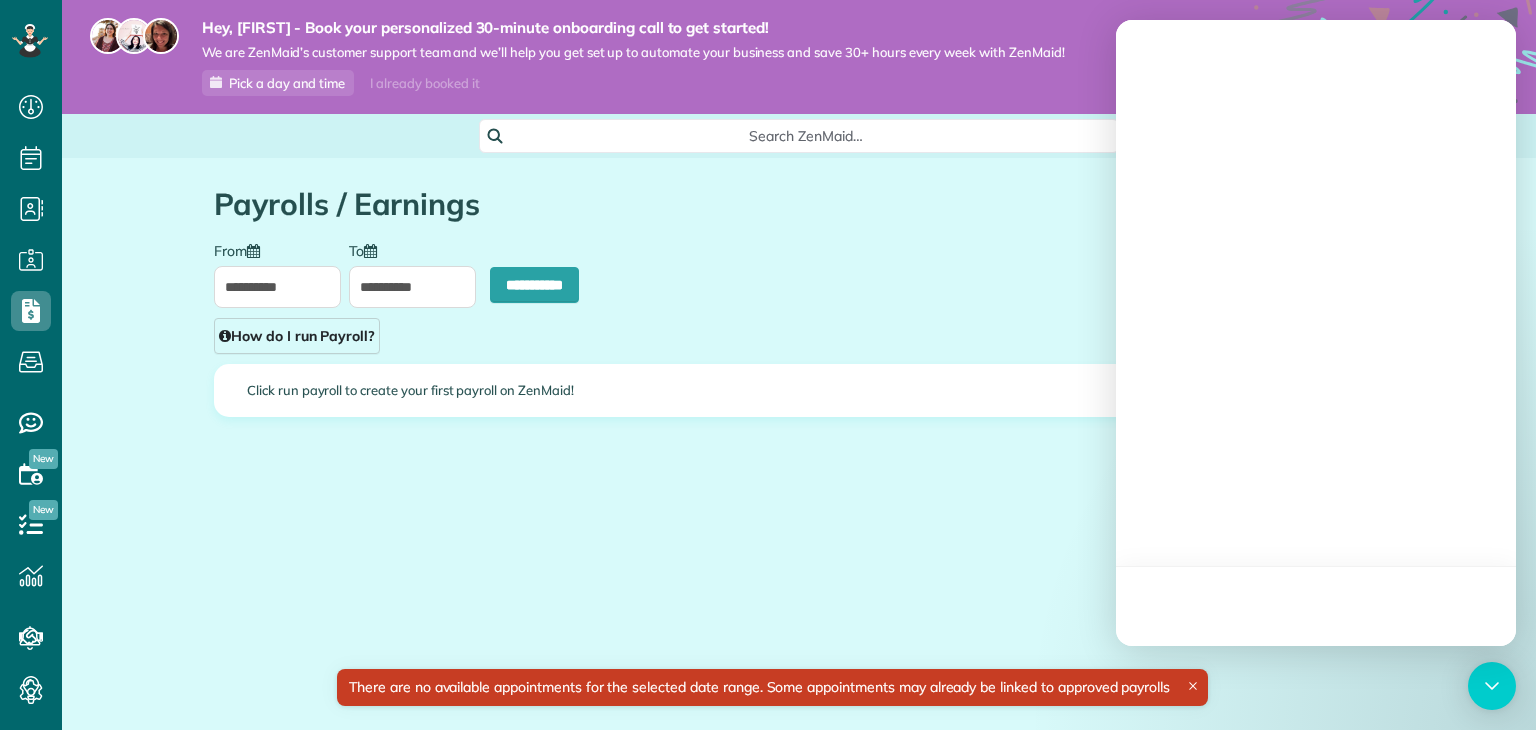 type on "**********" 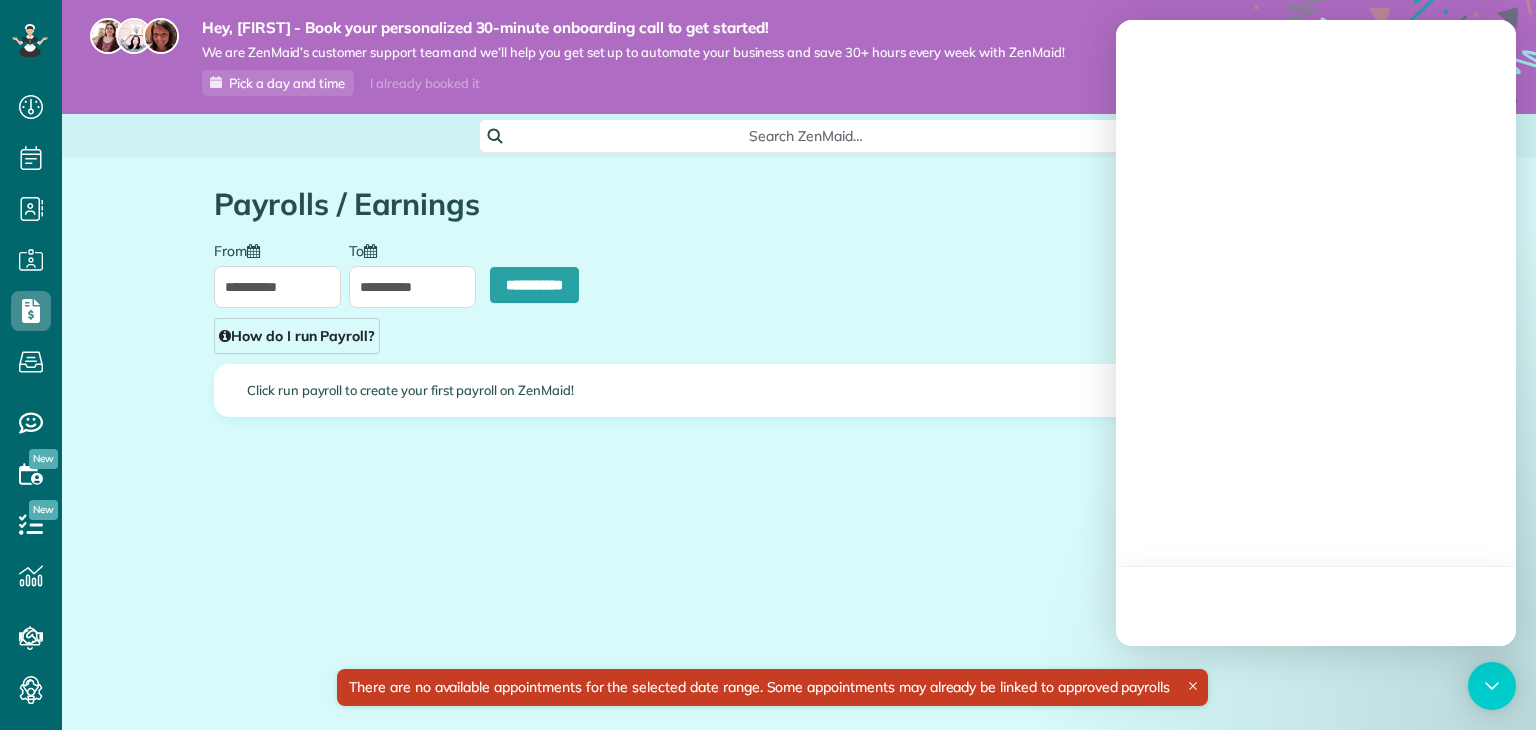 type on "**********" 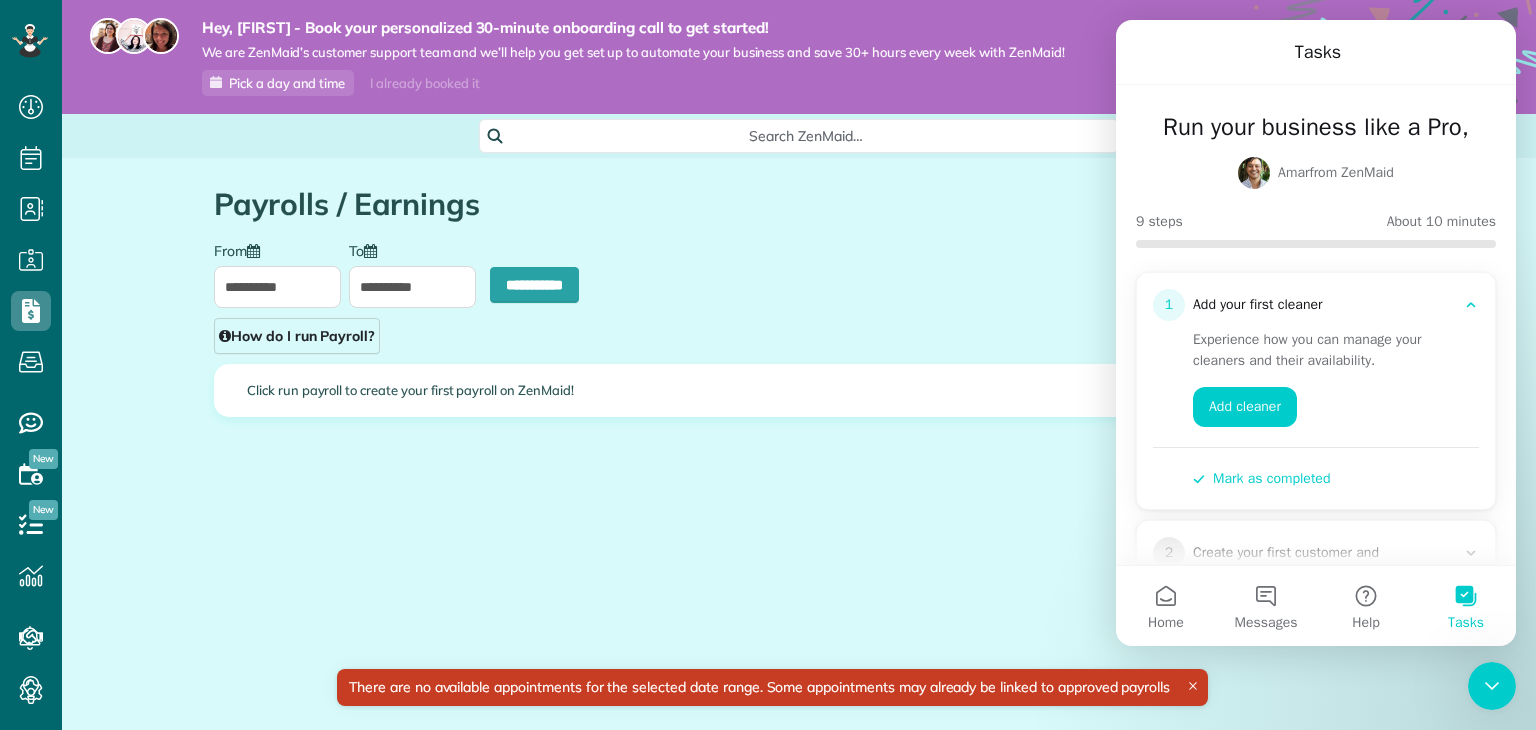 scroll, scrollTop: 0, scrollLeft: 0, axis: both 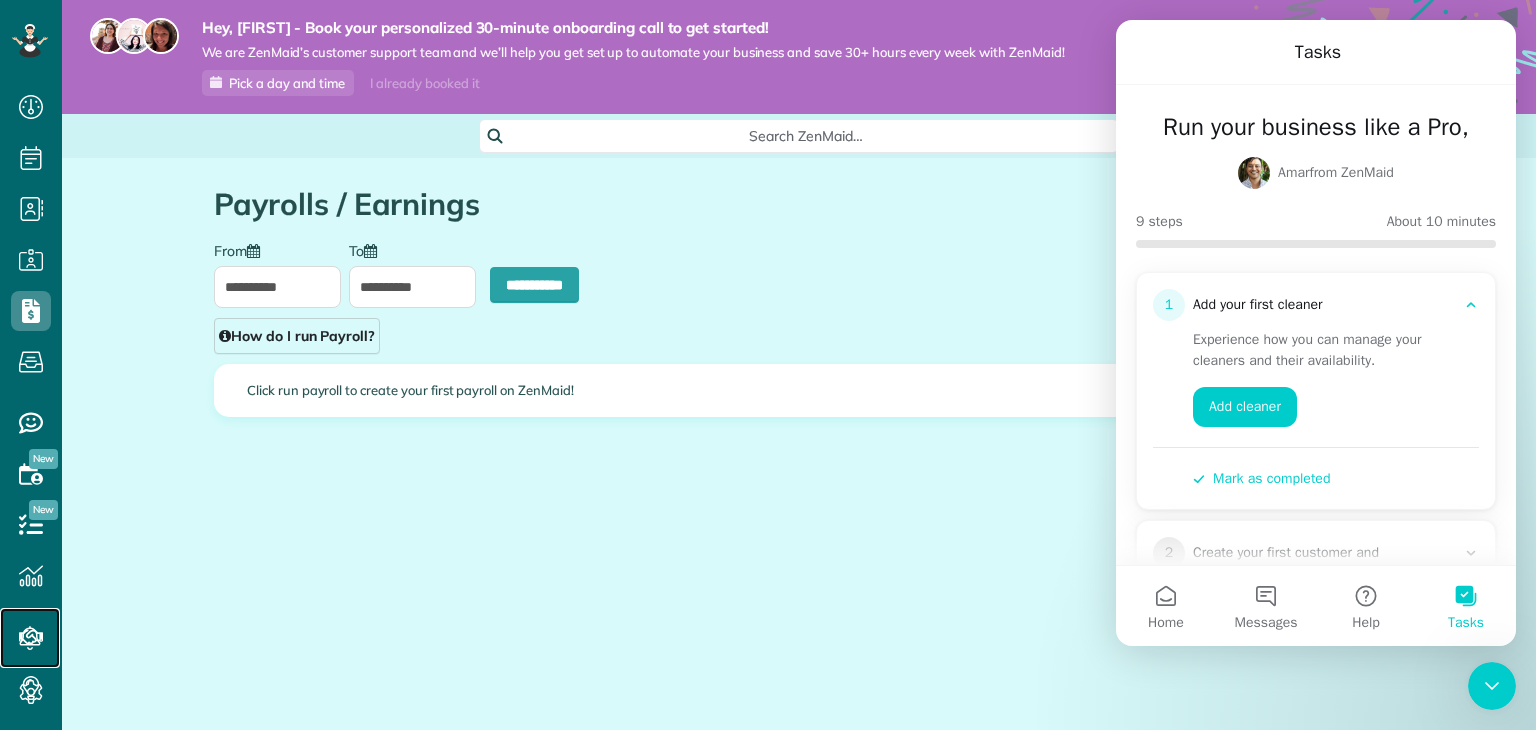 click 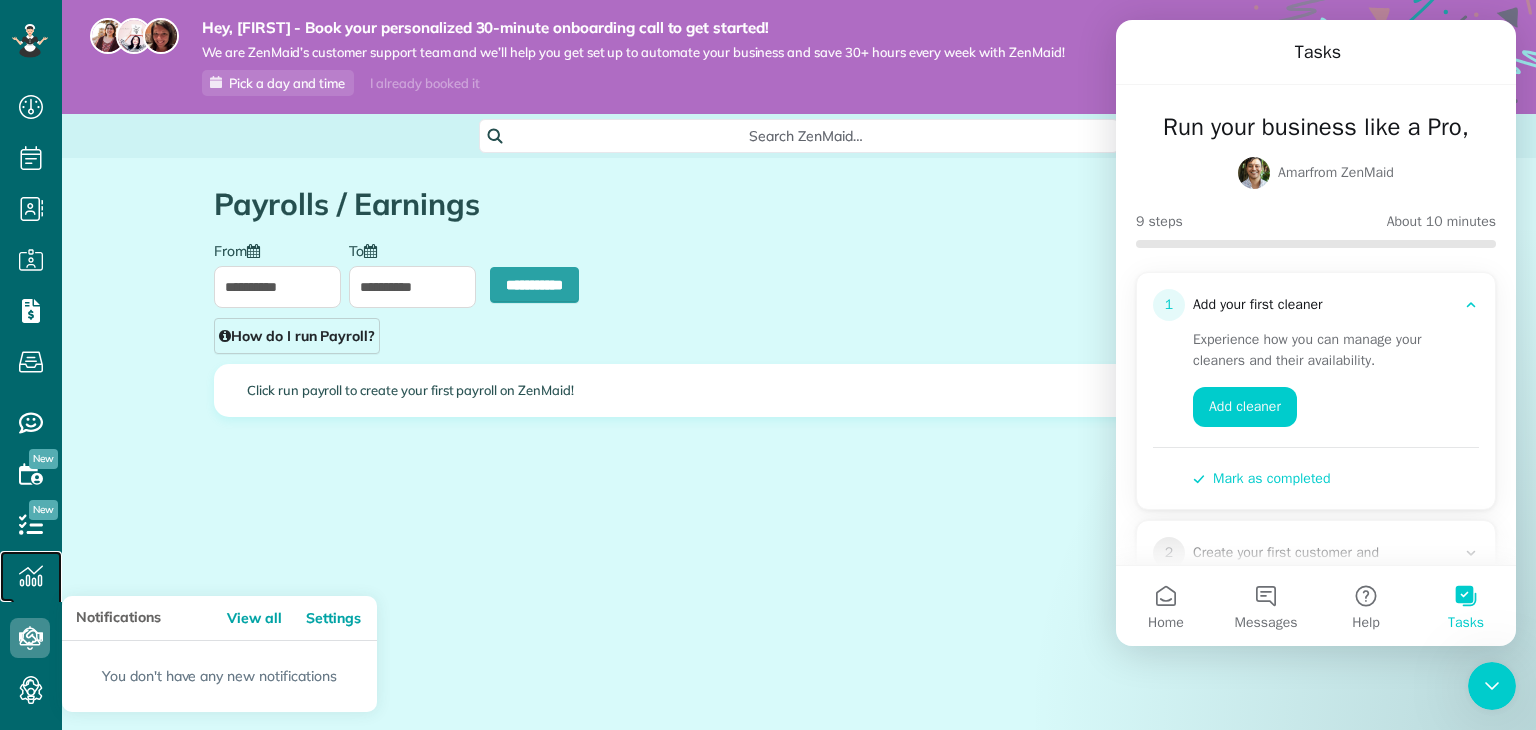 click 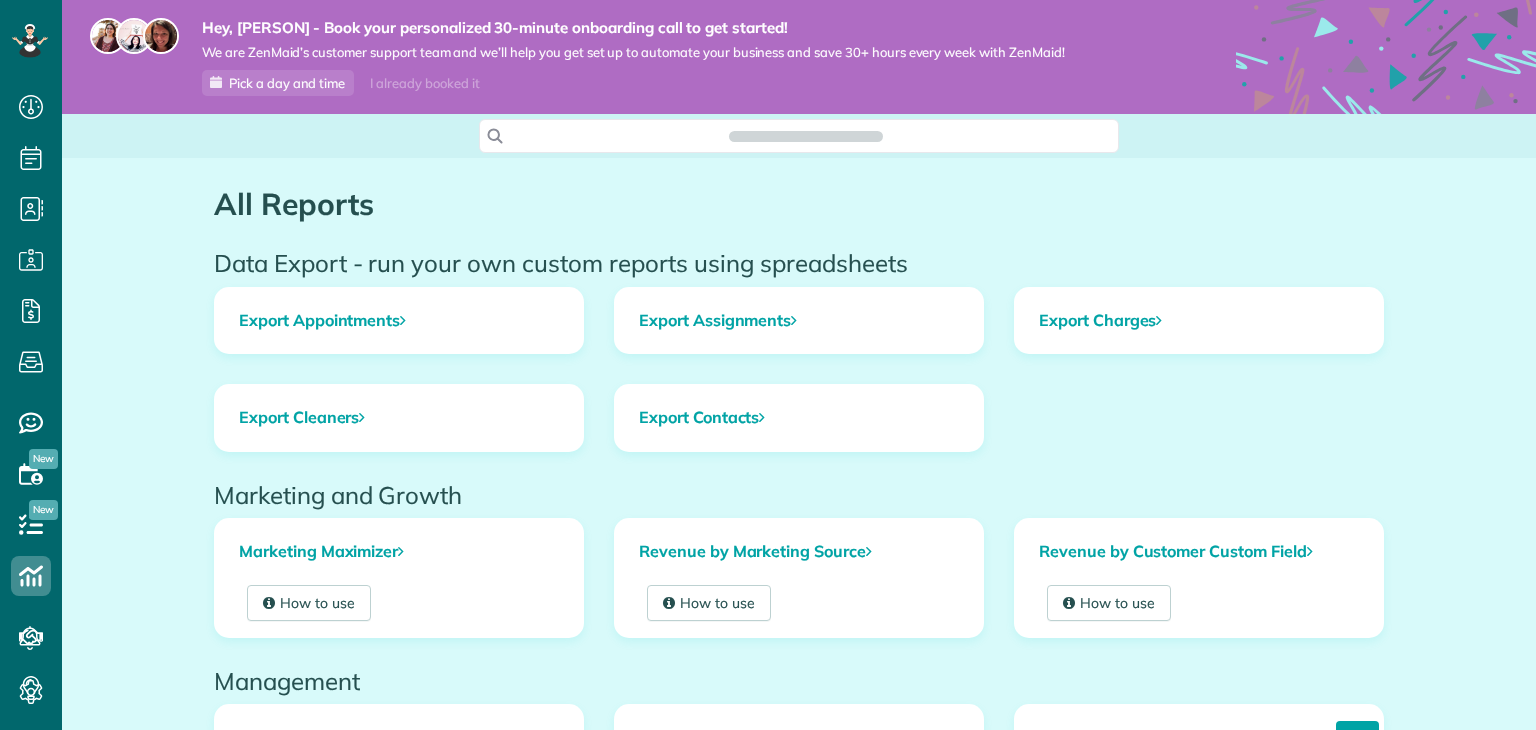 scroll, scrollTop: 0, scrollLeft: 0, axis: both 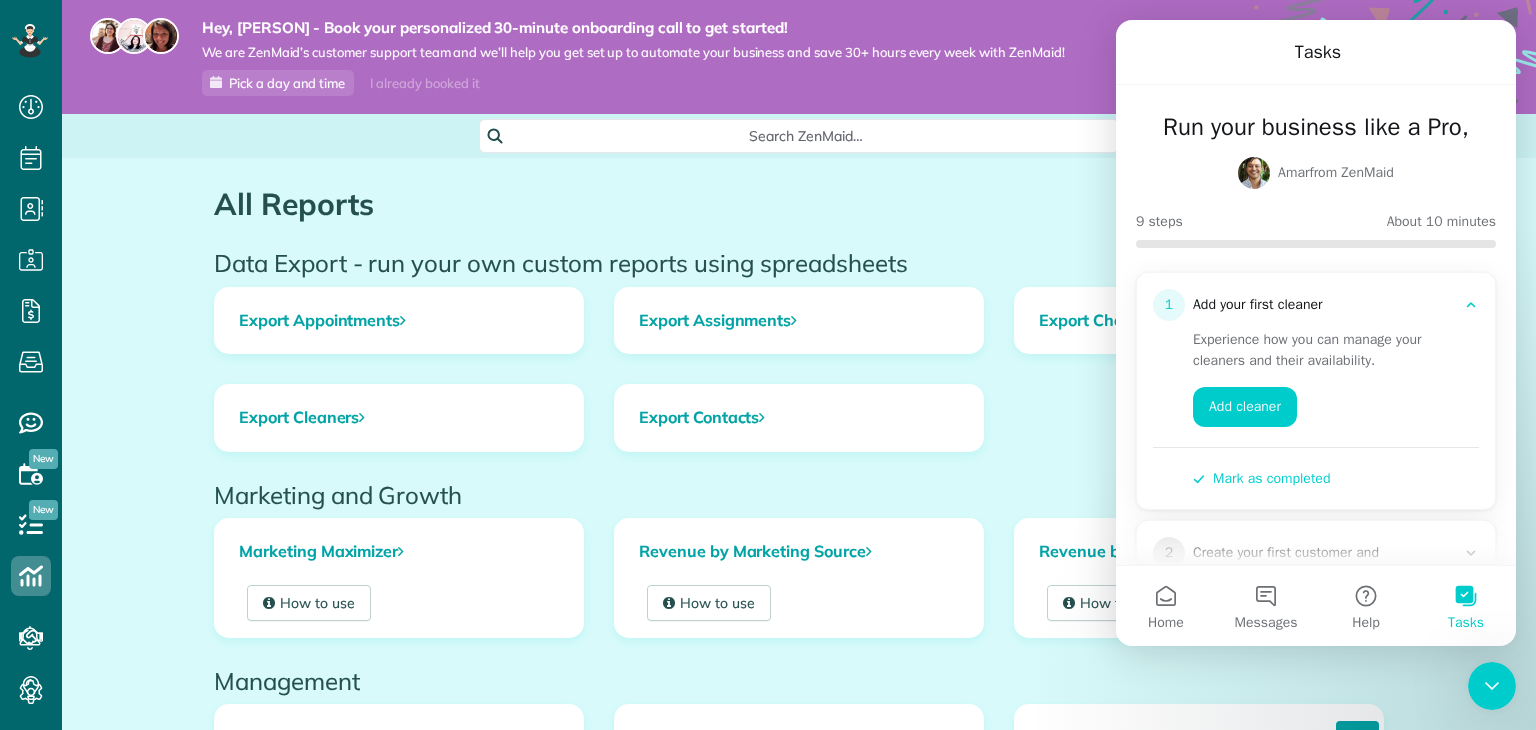 click on "Search ZenMaid…" at bounding box center (806, 136) 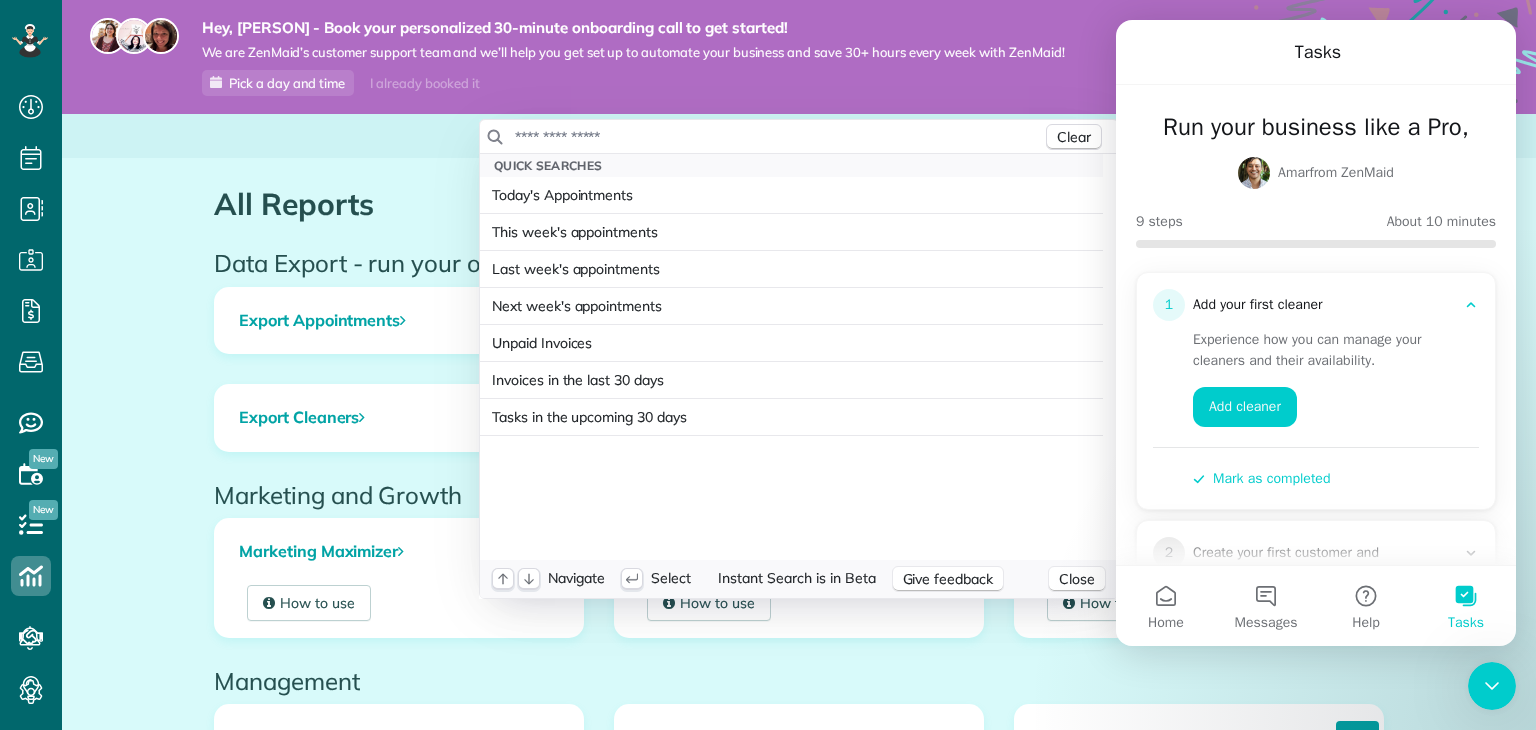 click at bounding box center (778, 137) 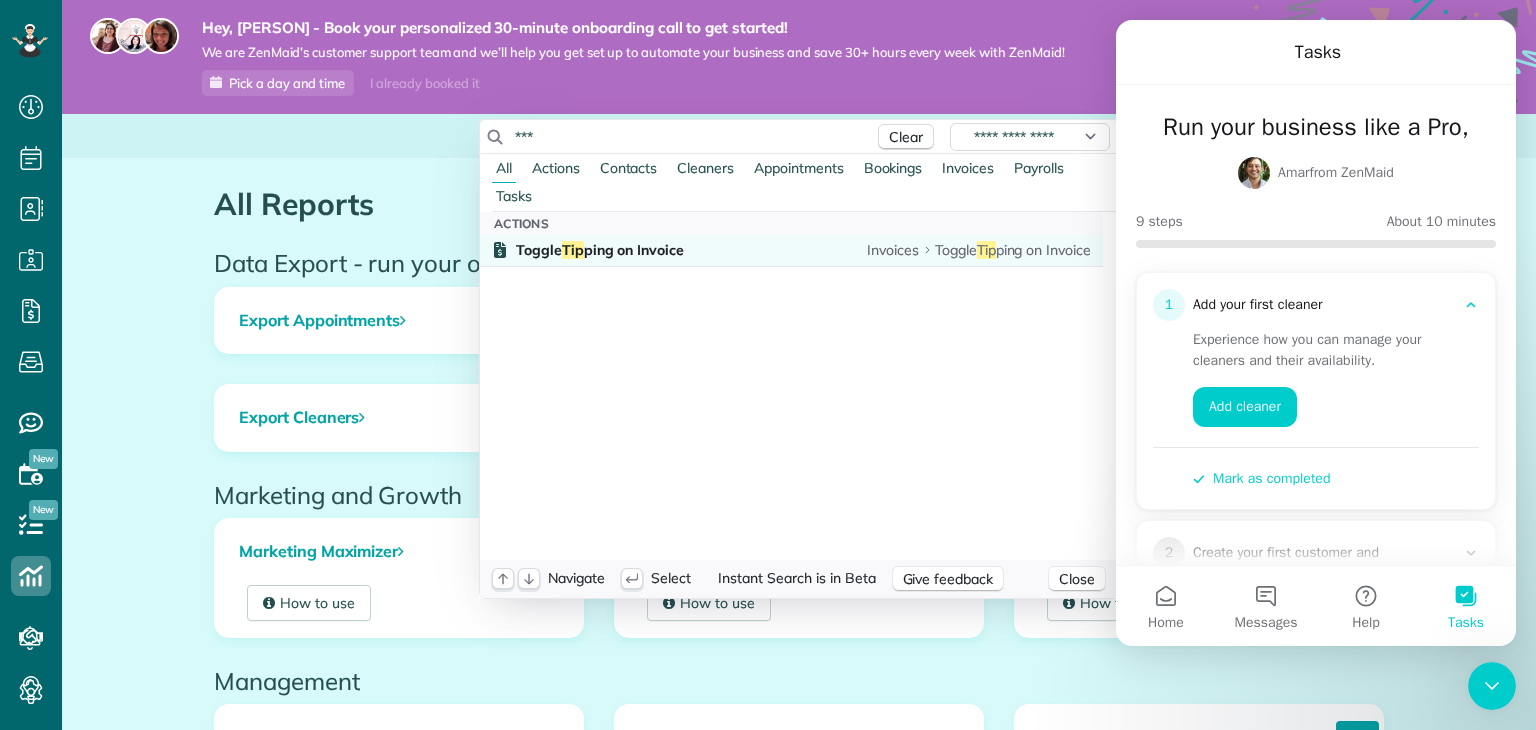 type on "***" 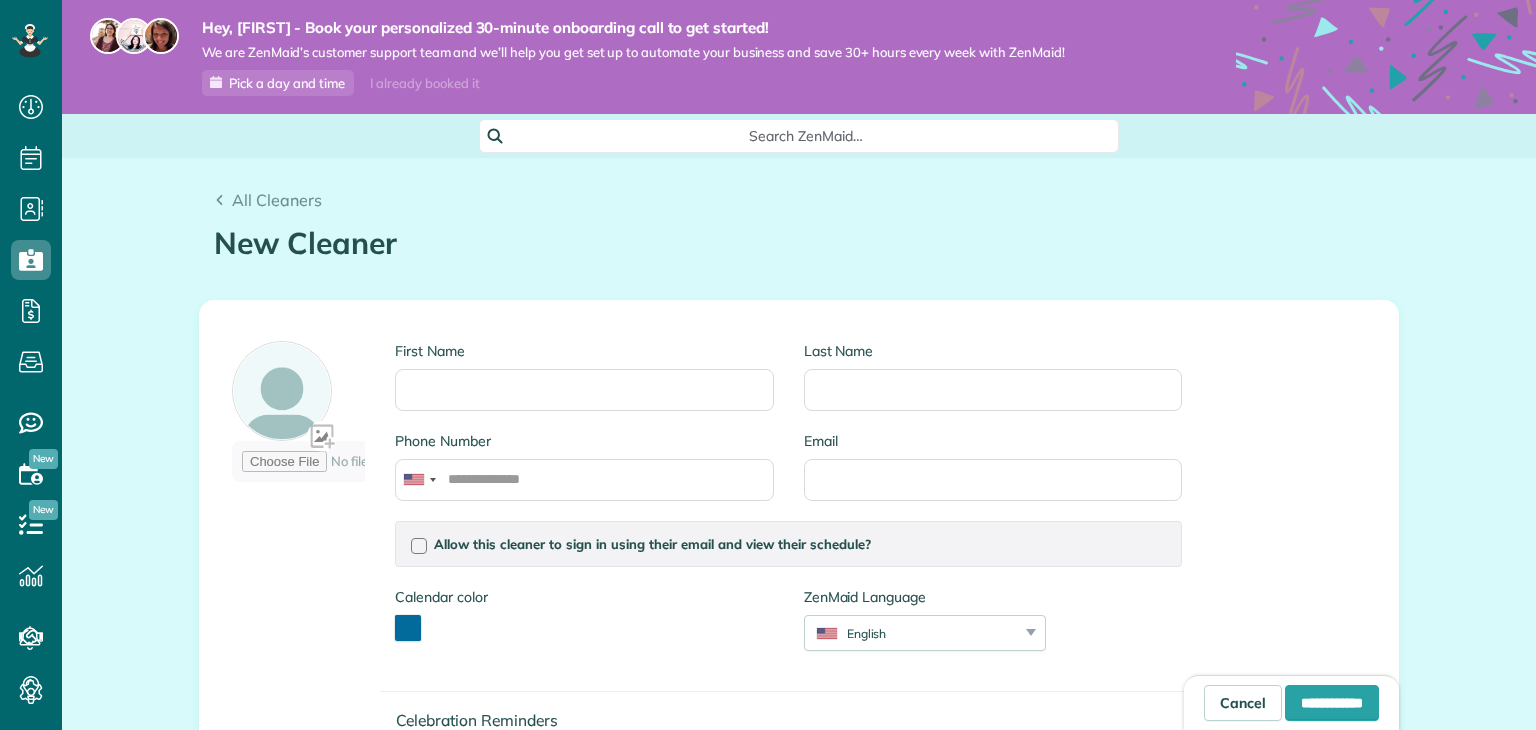 scroll, scrollTop: 0, scrollLeft: 0, axis: both 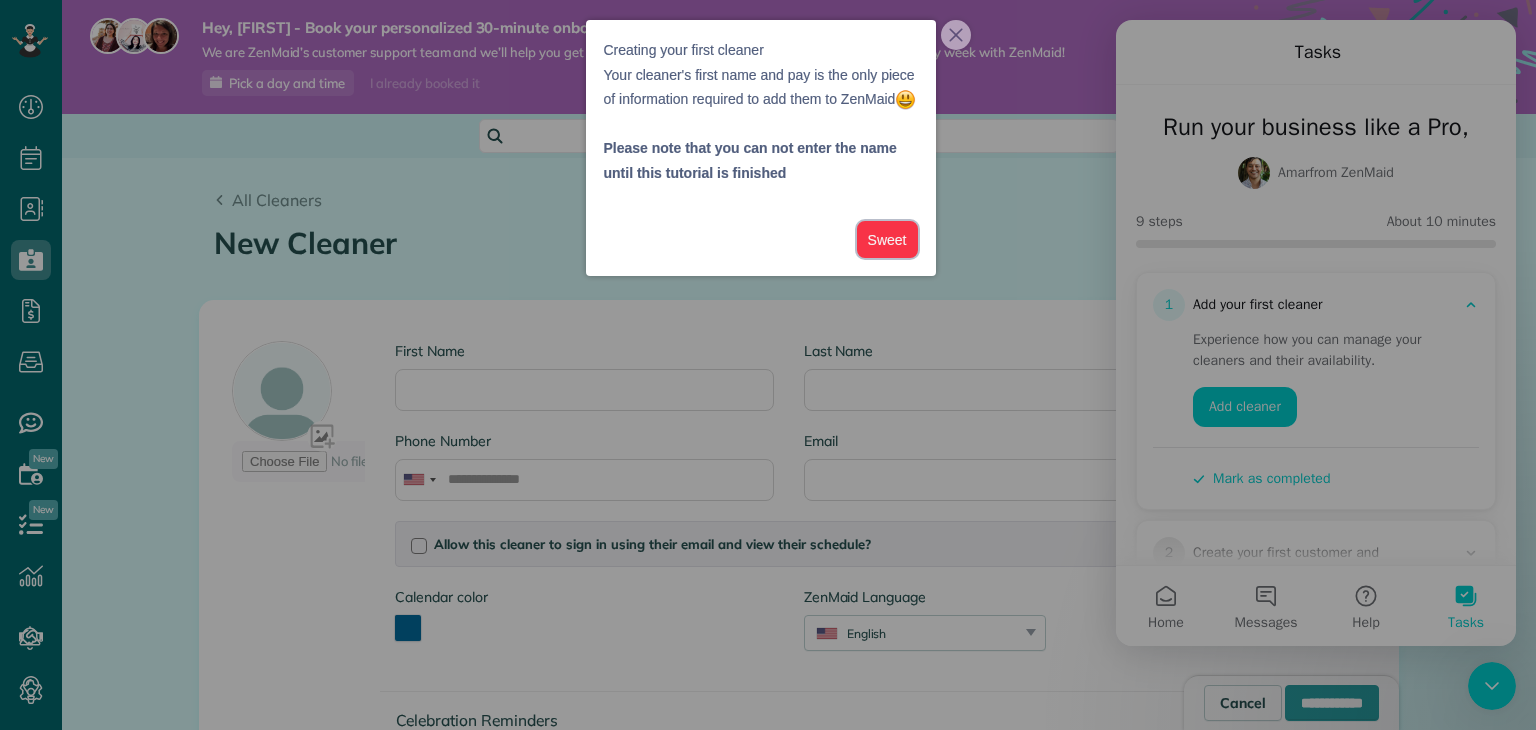 click on "Sweet" at bounding box center (887, 239) 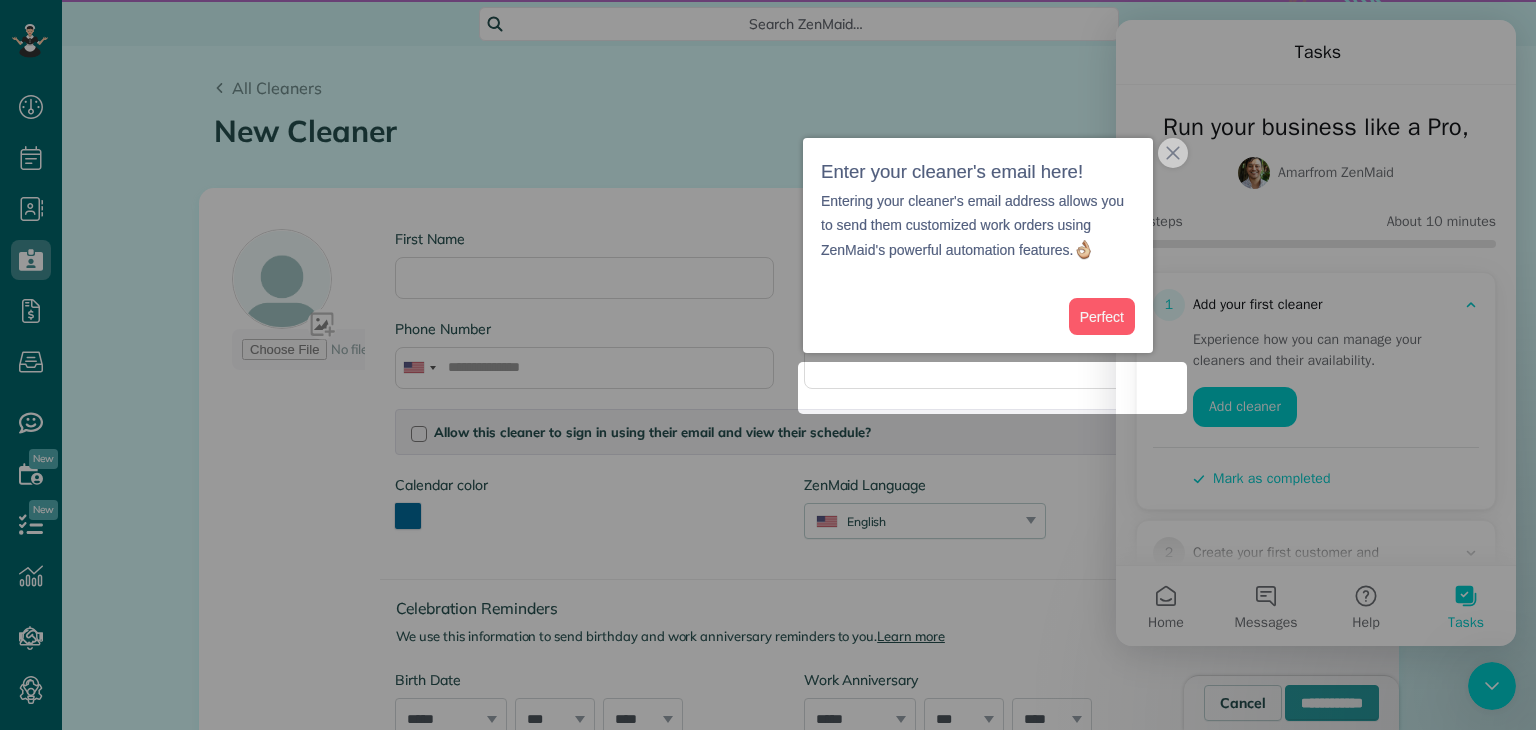 scroll, scrollTop: 115, scrollLeft: 0, axis: vertical 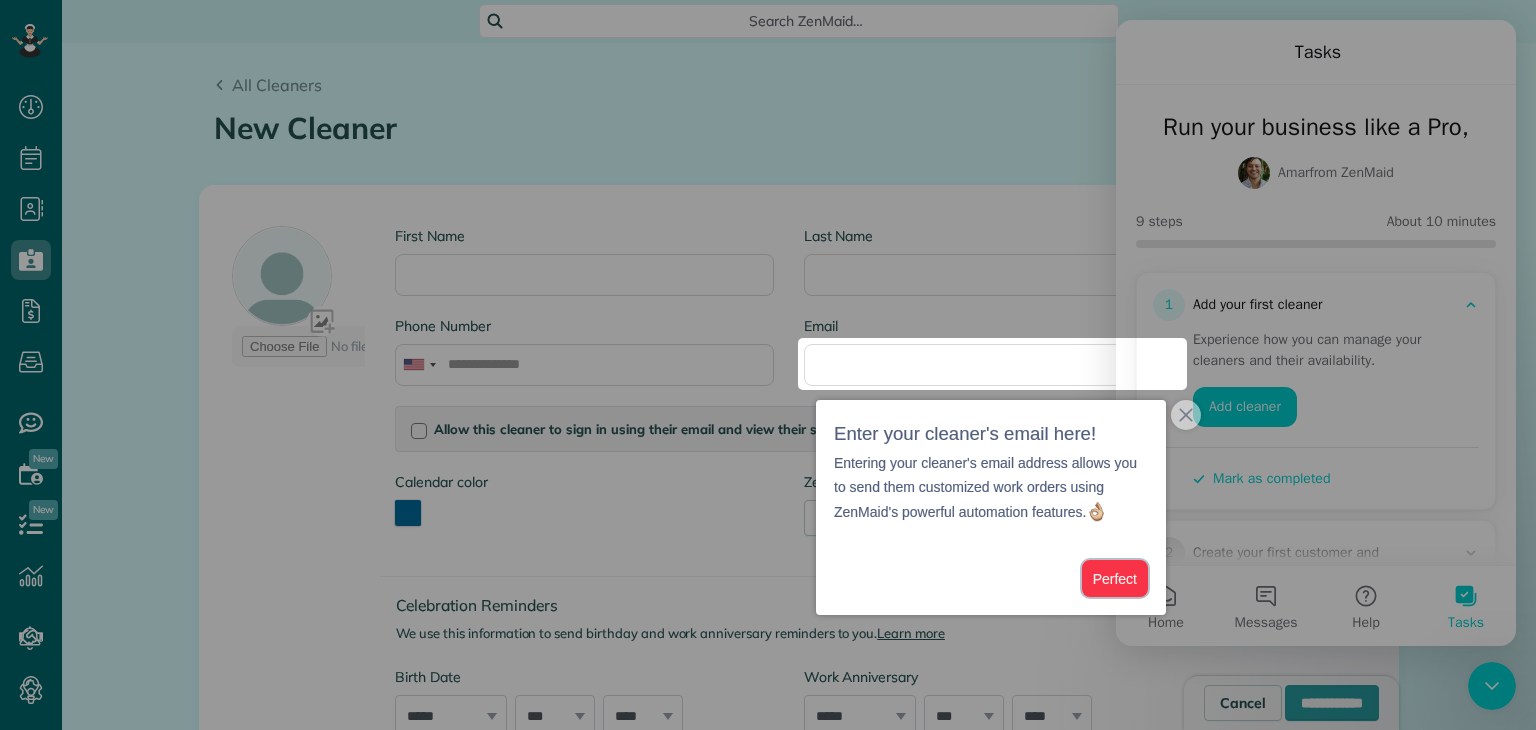 click on "Perfect" at bounding box center (1115, 578) 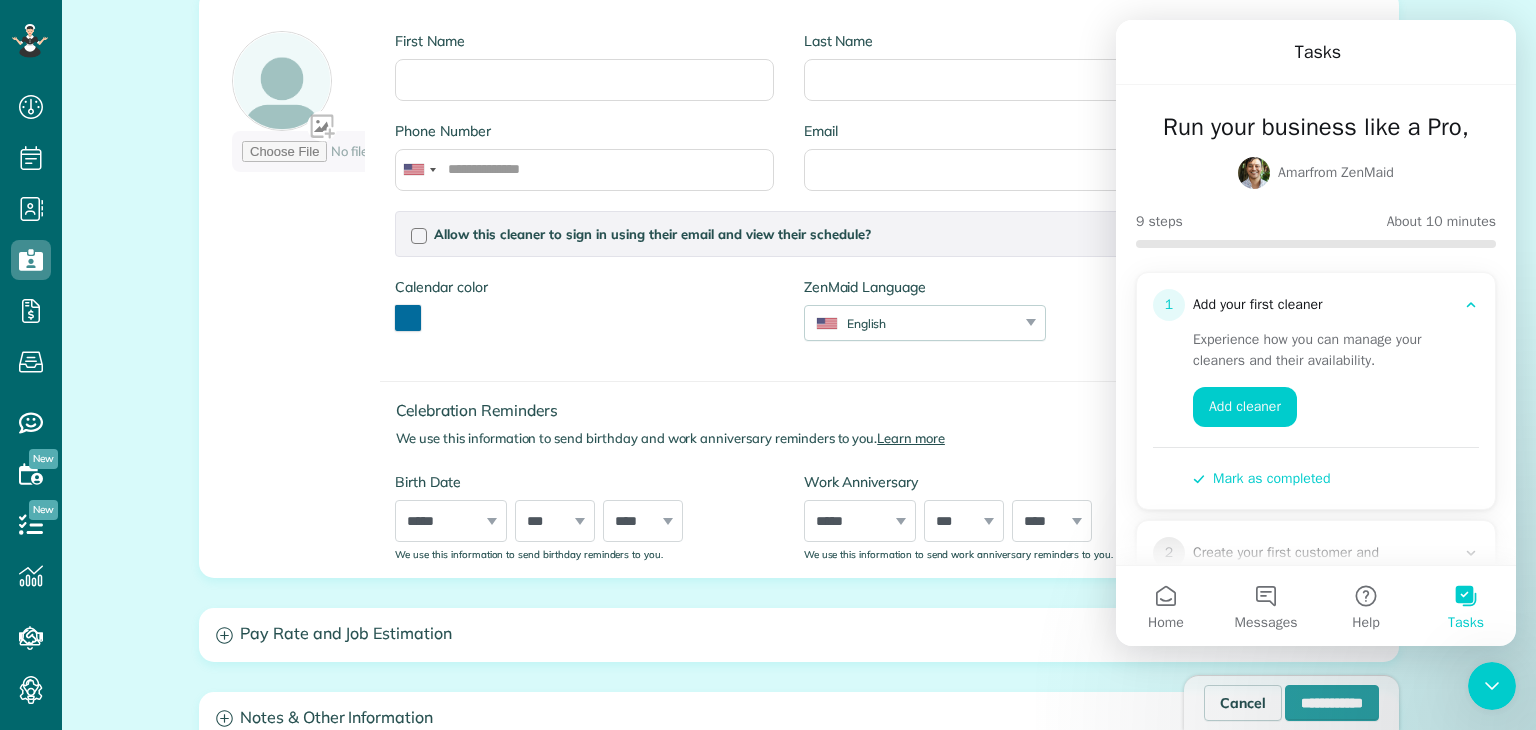 scroll, scrollTop: 305, scrollLeft: 0, axis: vertical 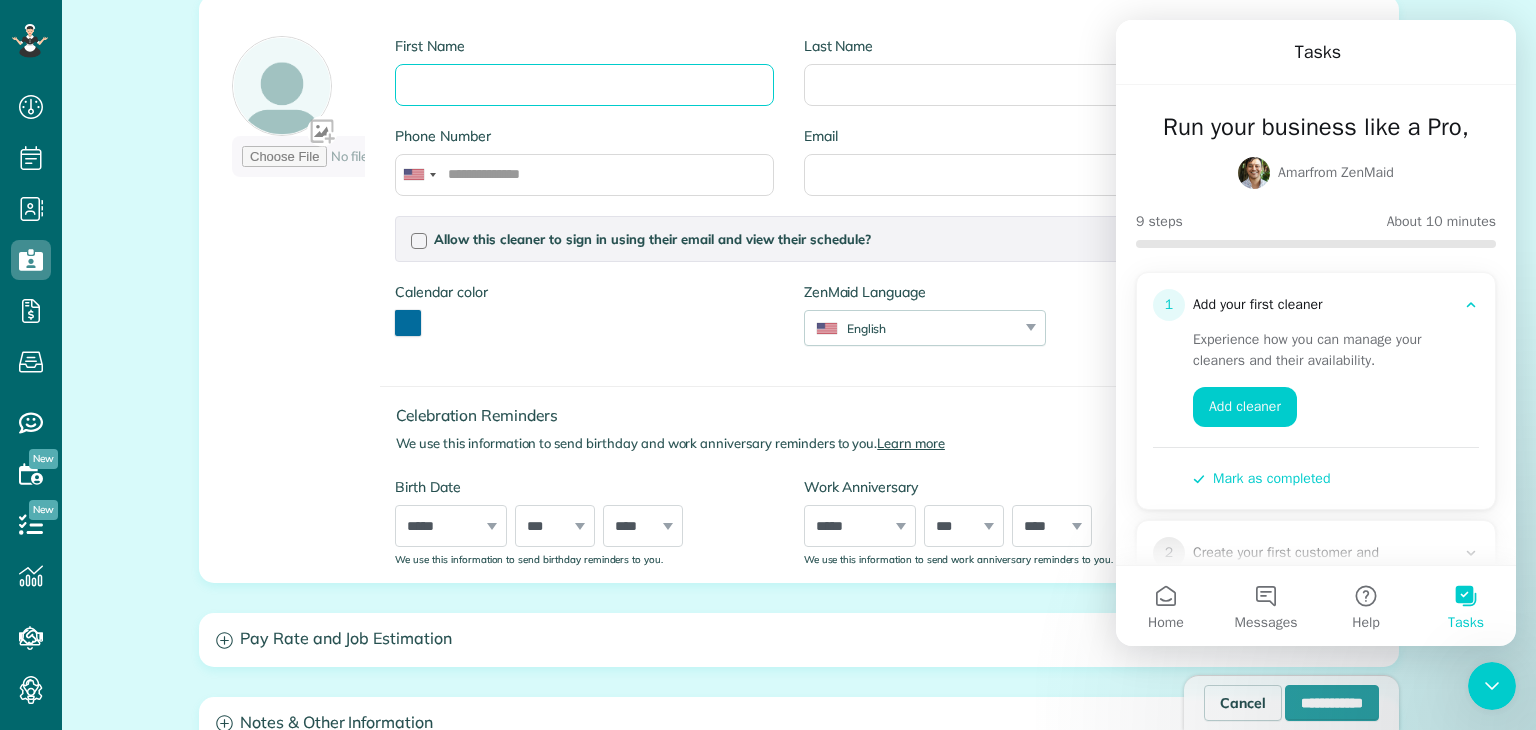 click on "First Name" at bounding box center [584, 85] 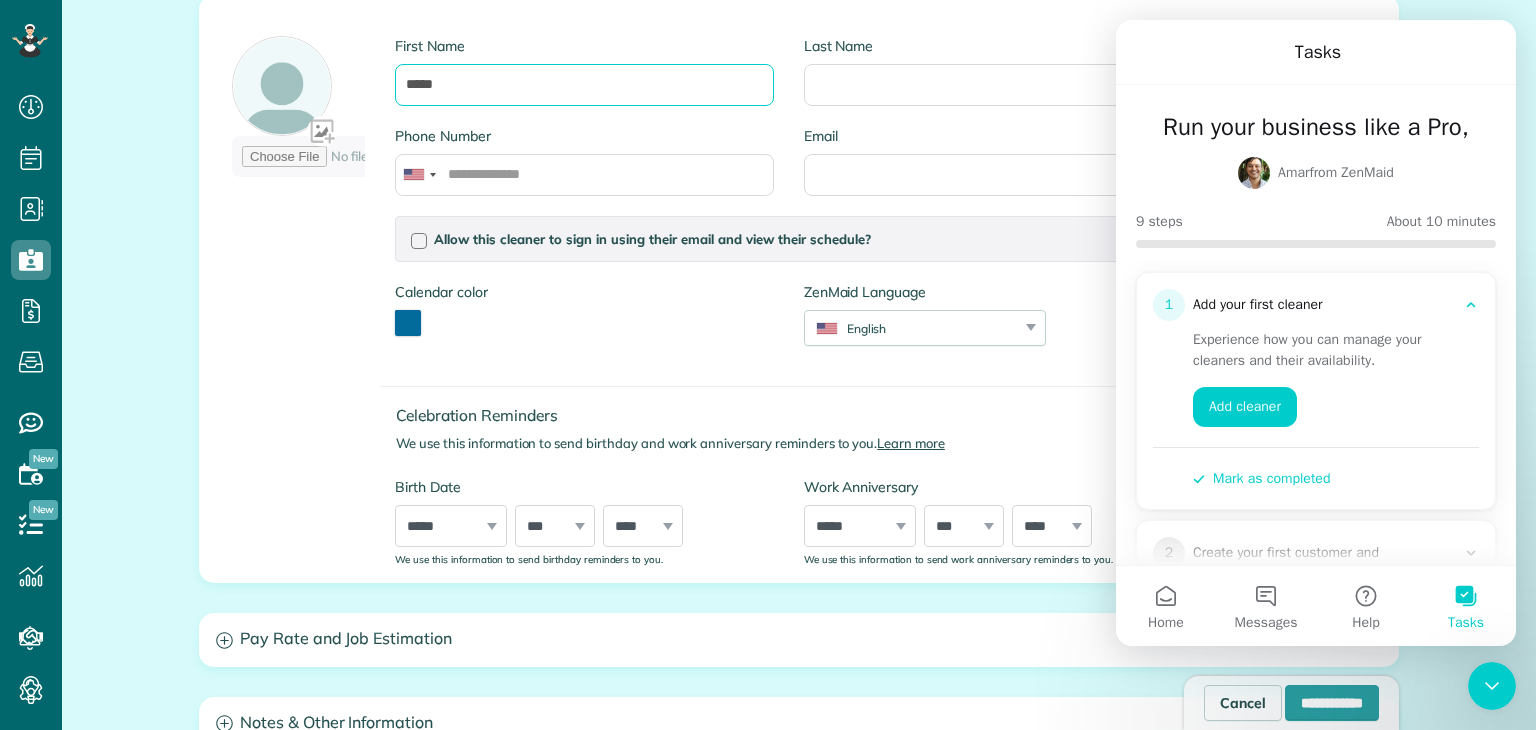 type on "*****" 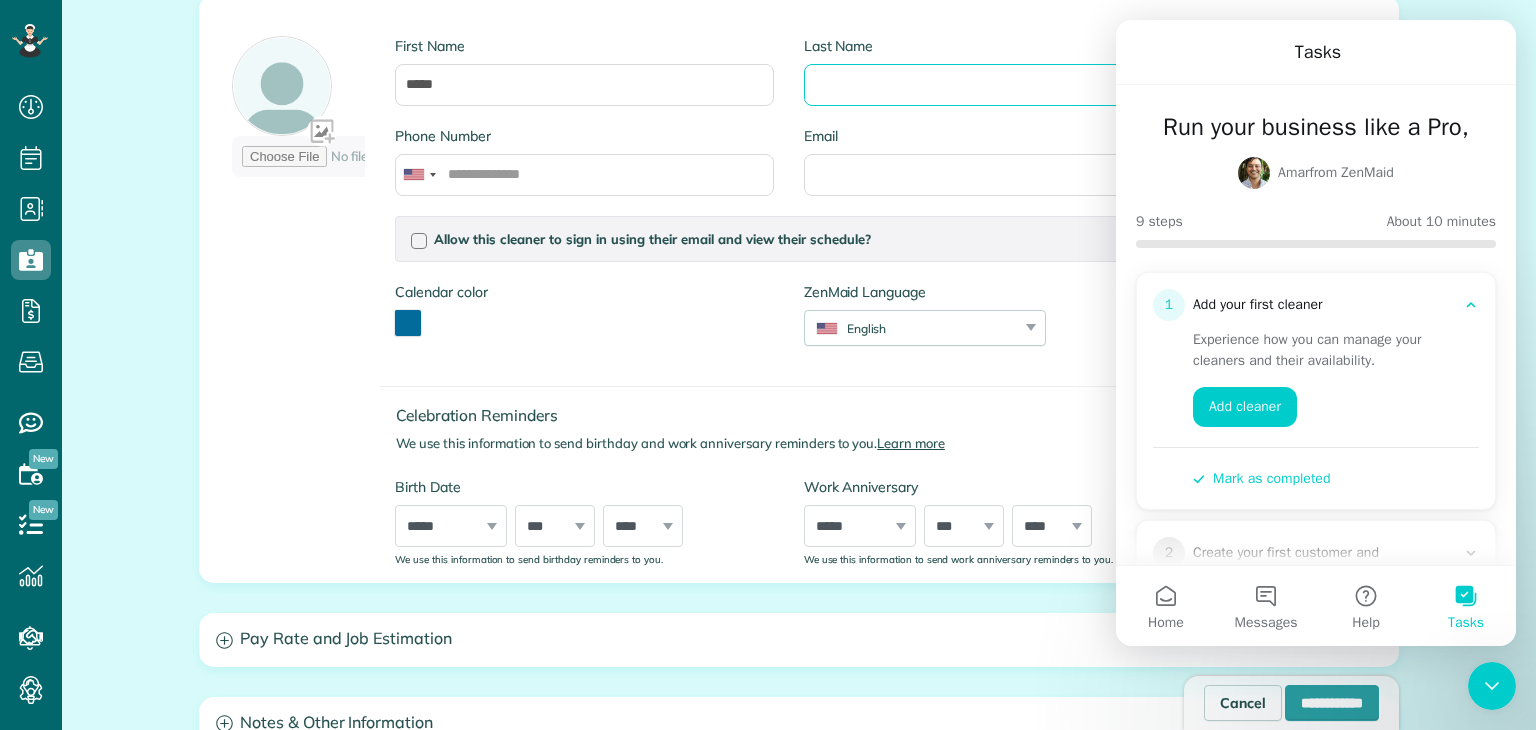 click on "Last Name" at bounding box center (993, 85) 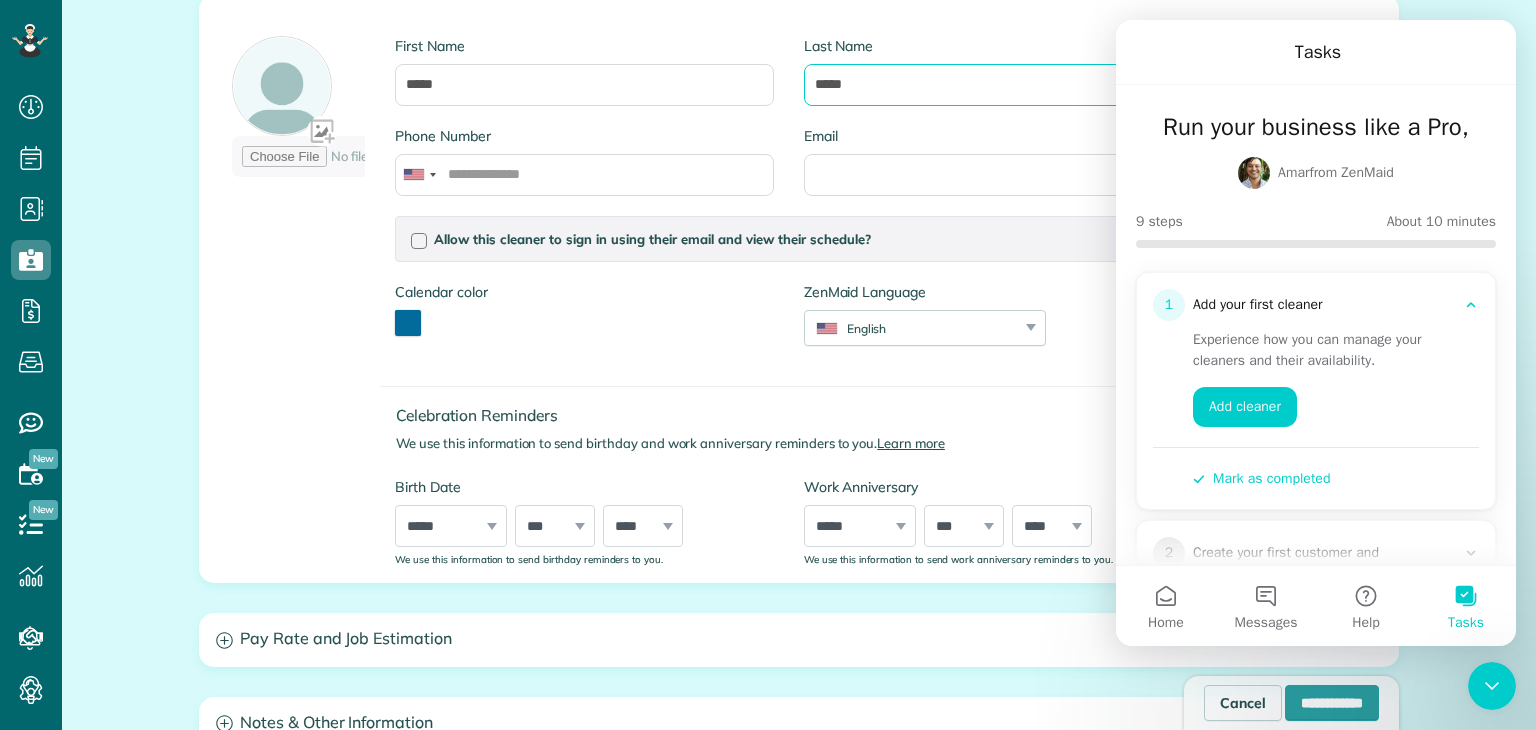 type on "*****" 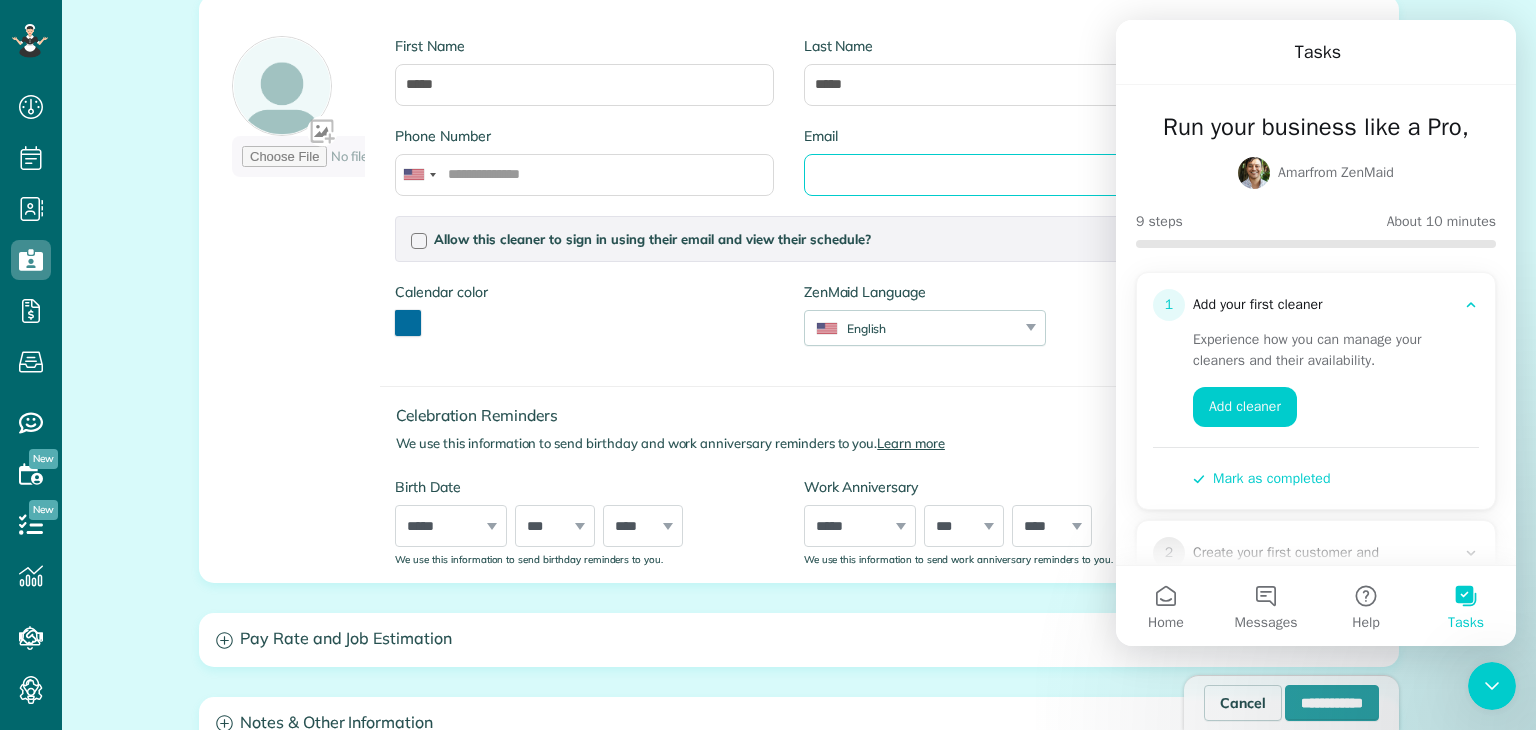 click on "Email" at bounding box center [993, 175] 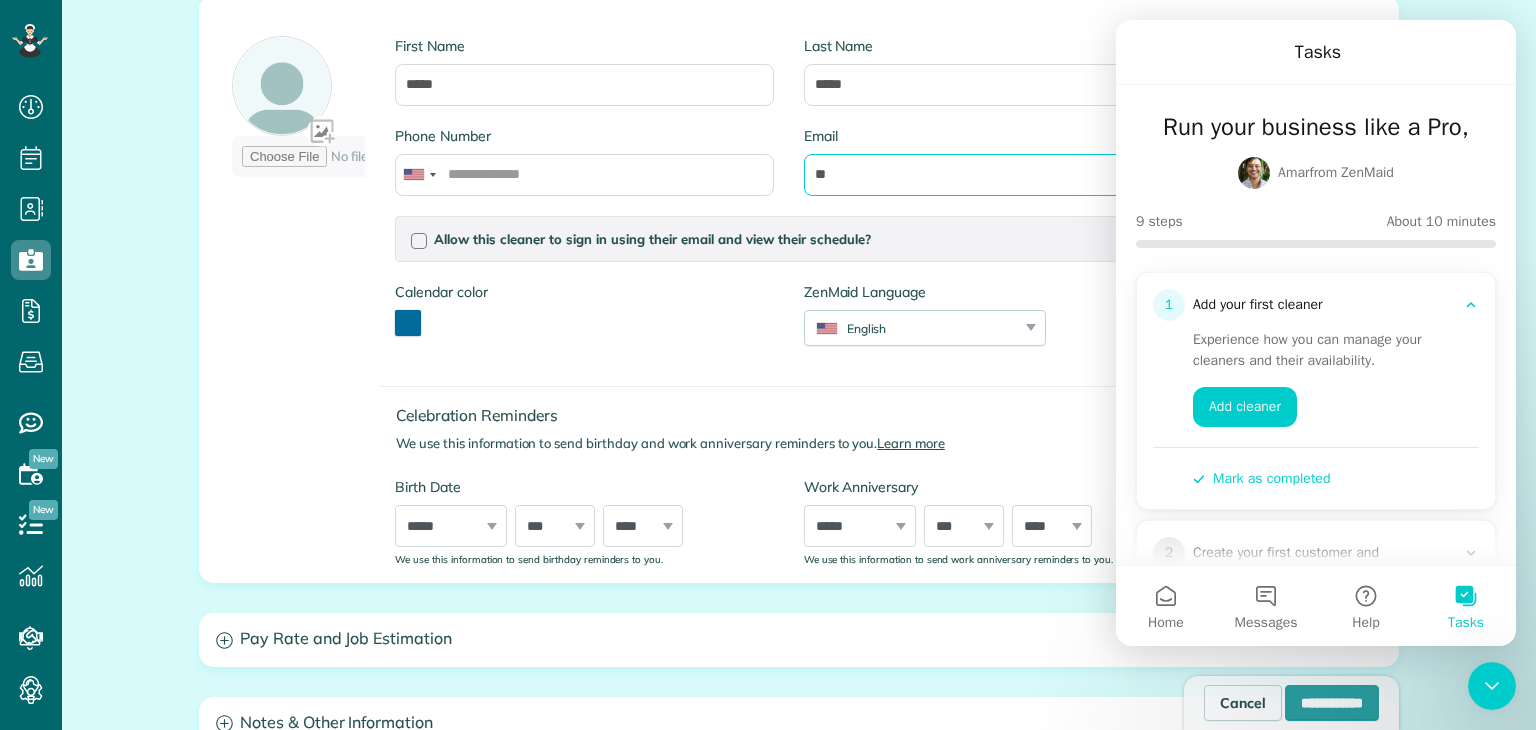 type on "*" 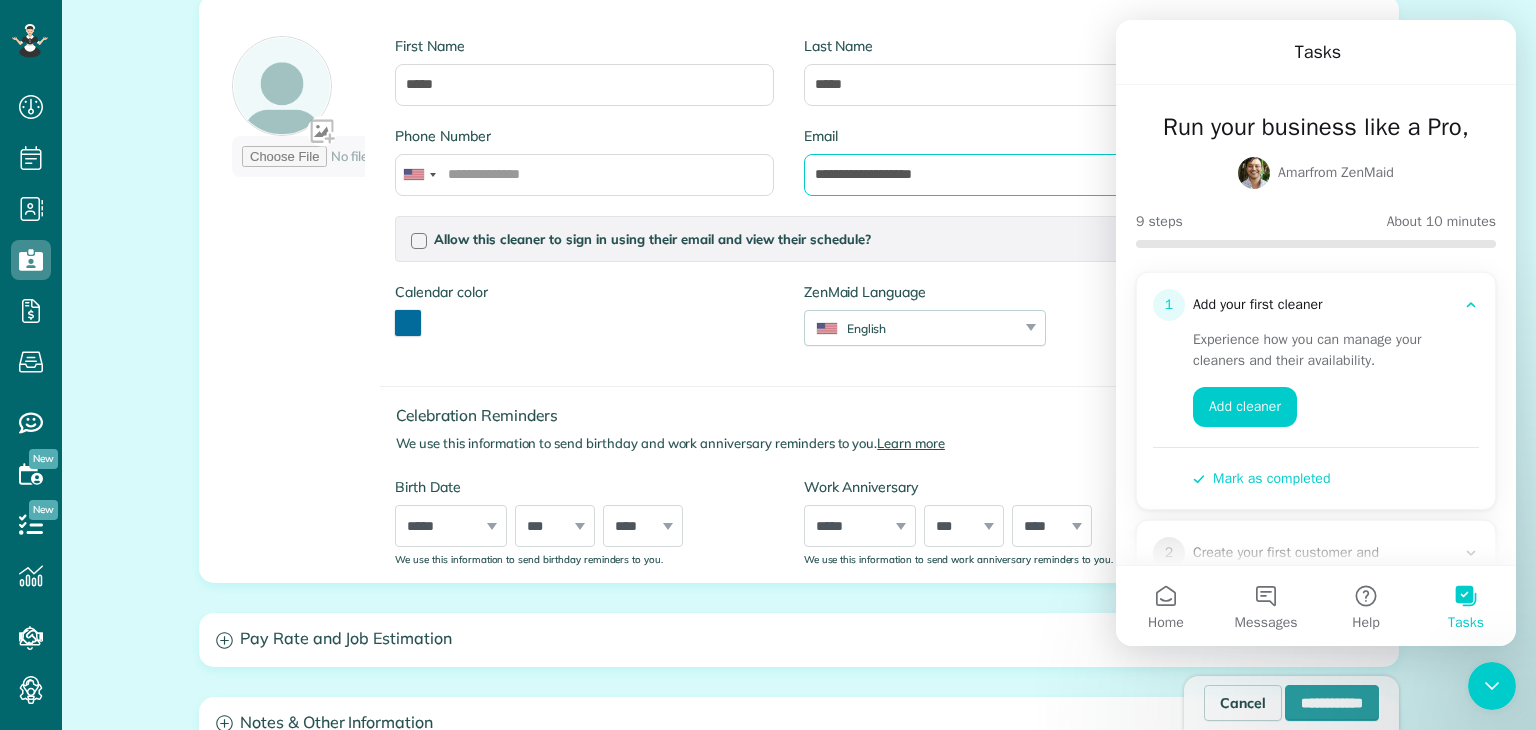 type on "**********" 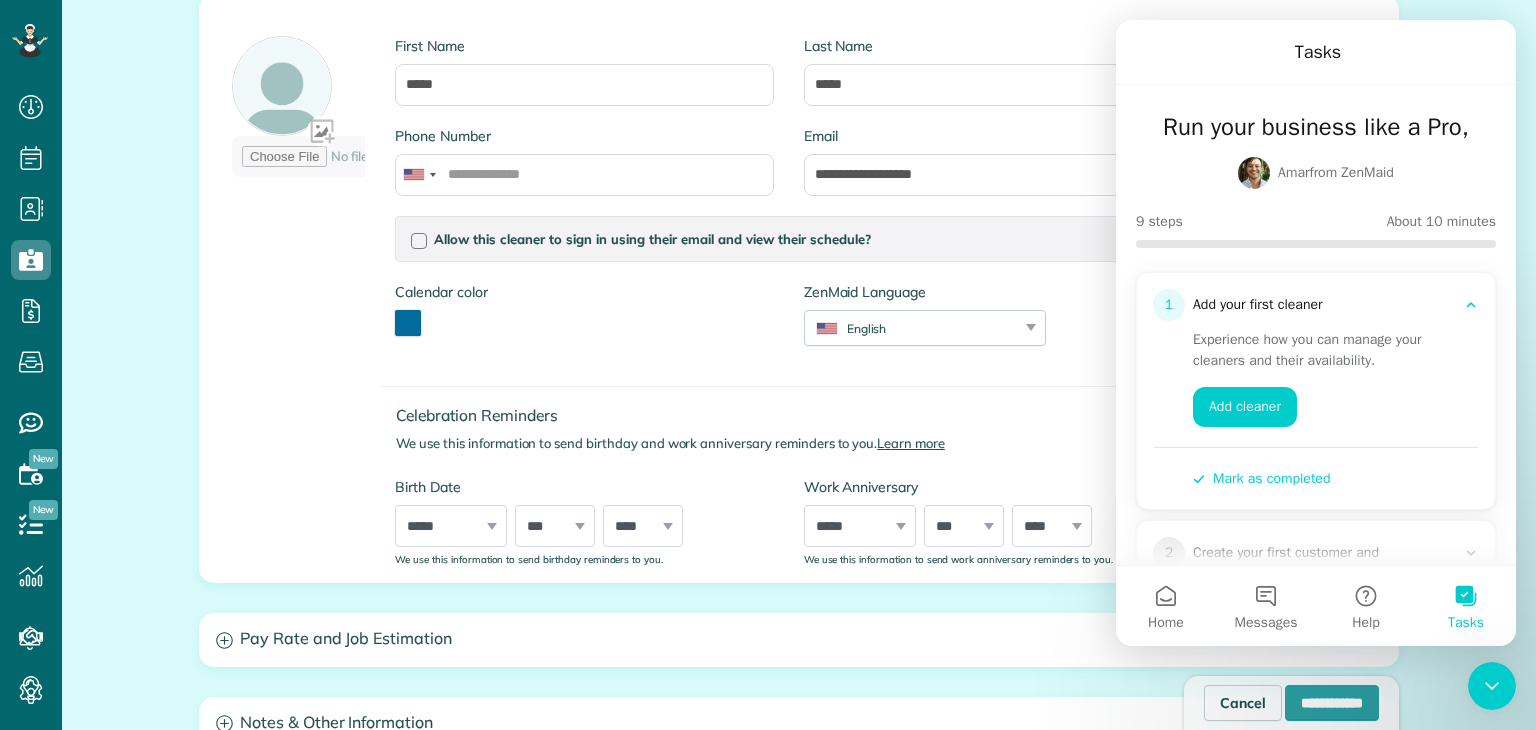 click on "Allow this cleaner to sign in using their email and view their schedule?
Password
Password Confirmation
Password Password should contain letters and numbers only and be at least 8 characters long
Password Confirmation
Is this cleaner an office manager? Office managers can create, view, and edit customers, appointments, and cleaners
Is this cleaner a contractor?
Allow this cleaner to log their time in the system? If you enable this option, this cleaner will be able to log their time in and time out when they sign in, saving you time on payroll and time tracking
Calendar color
*******
ZenMaid Language" at bounding box center [788, 291] 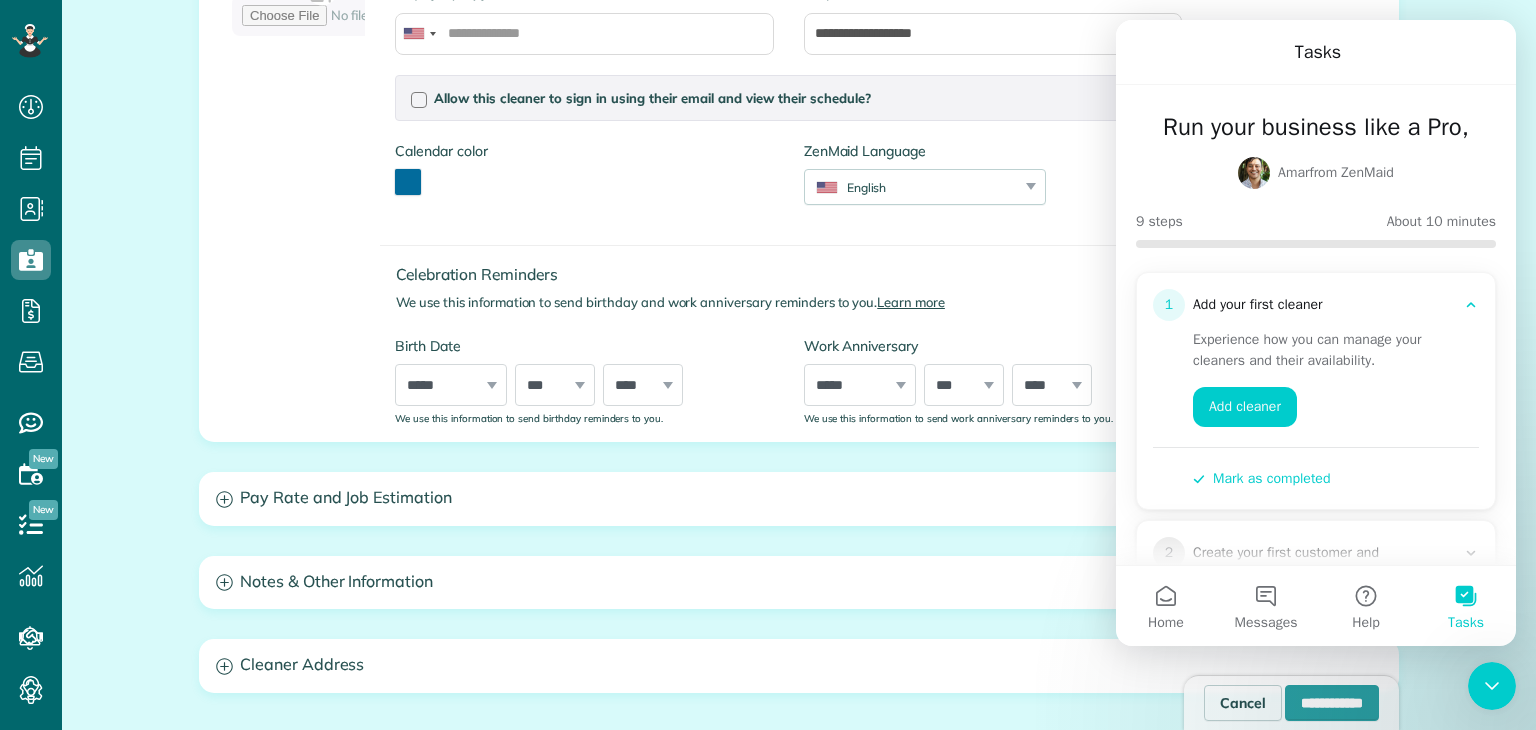 scroll, scrollTop: 458, scrollLeft: 0, axis: vertical 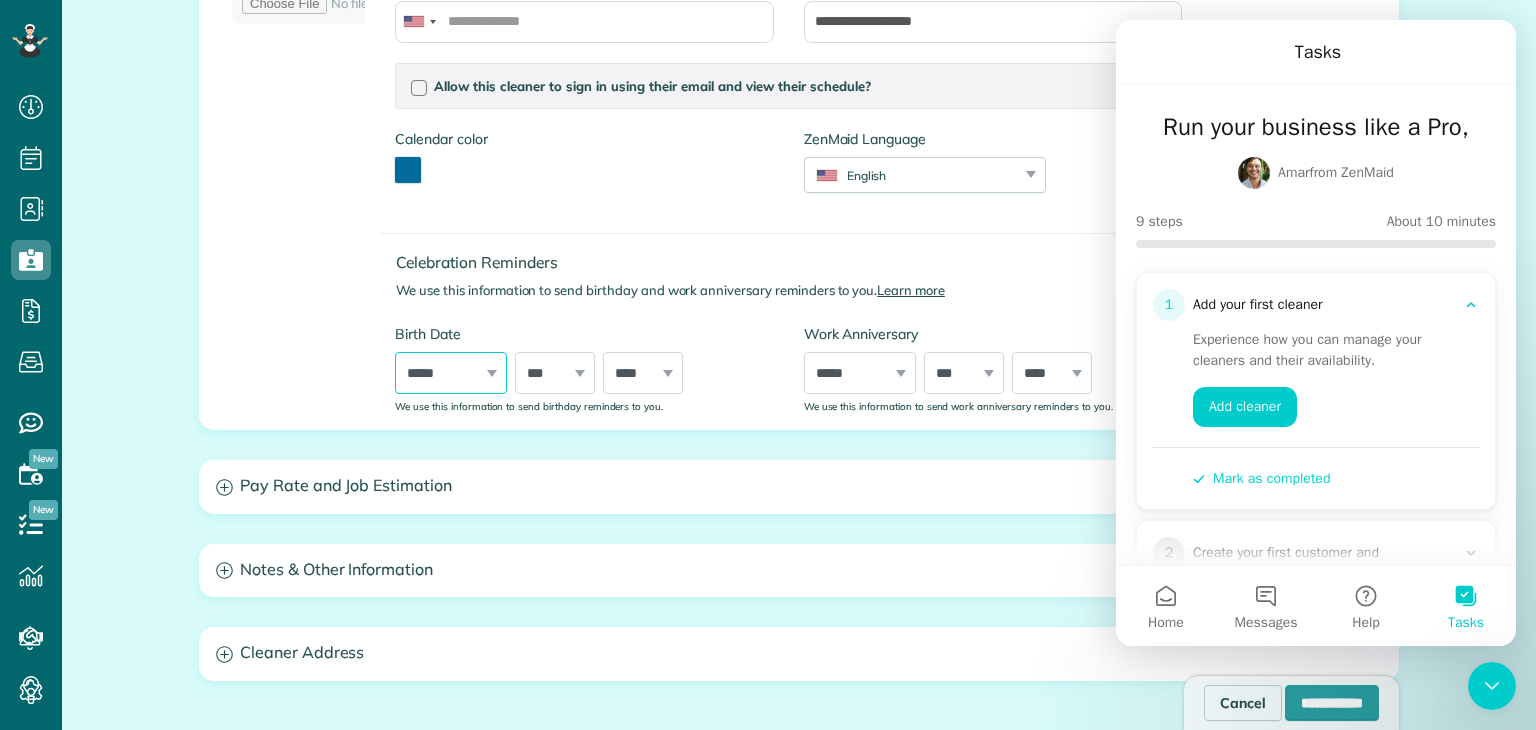 click on "*****
*******
********
*****
*****
***
****
****
******
*********
*******
********
********" at bounding box center (451, 373) 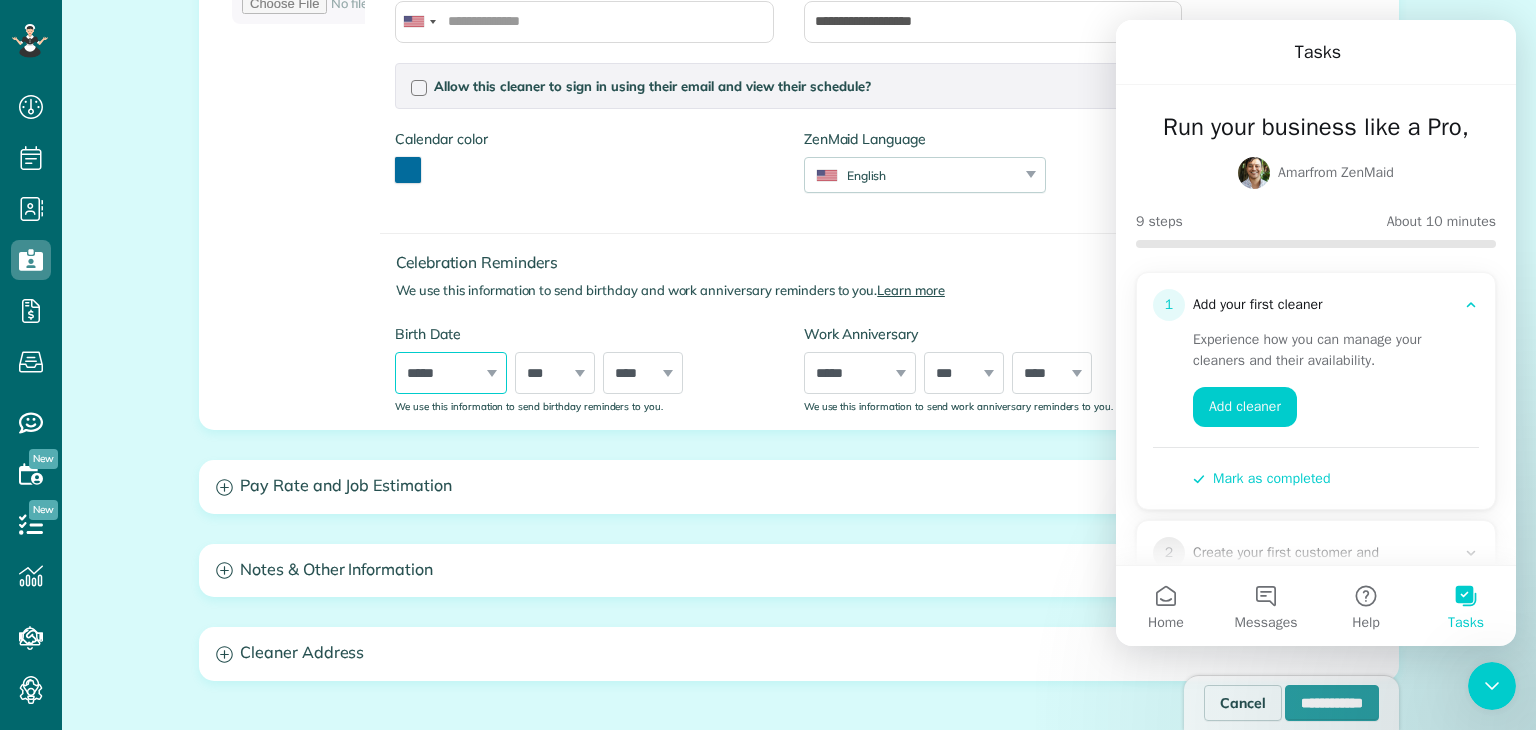 select on "*" 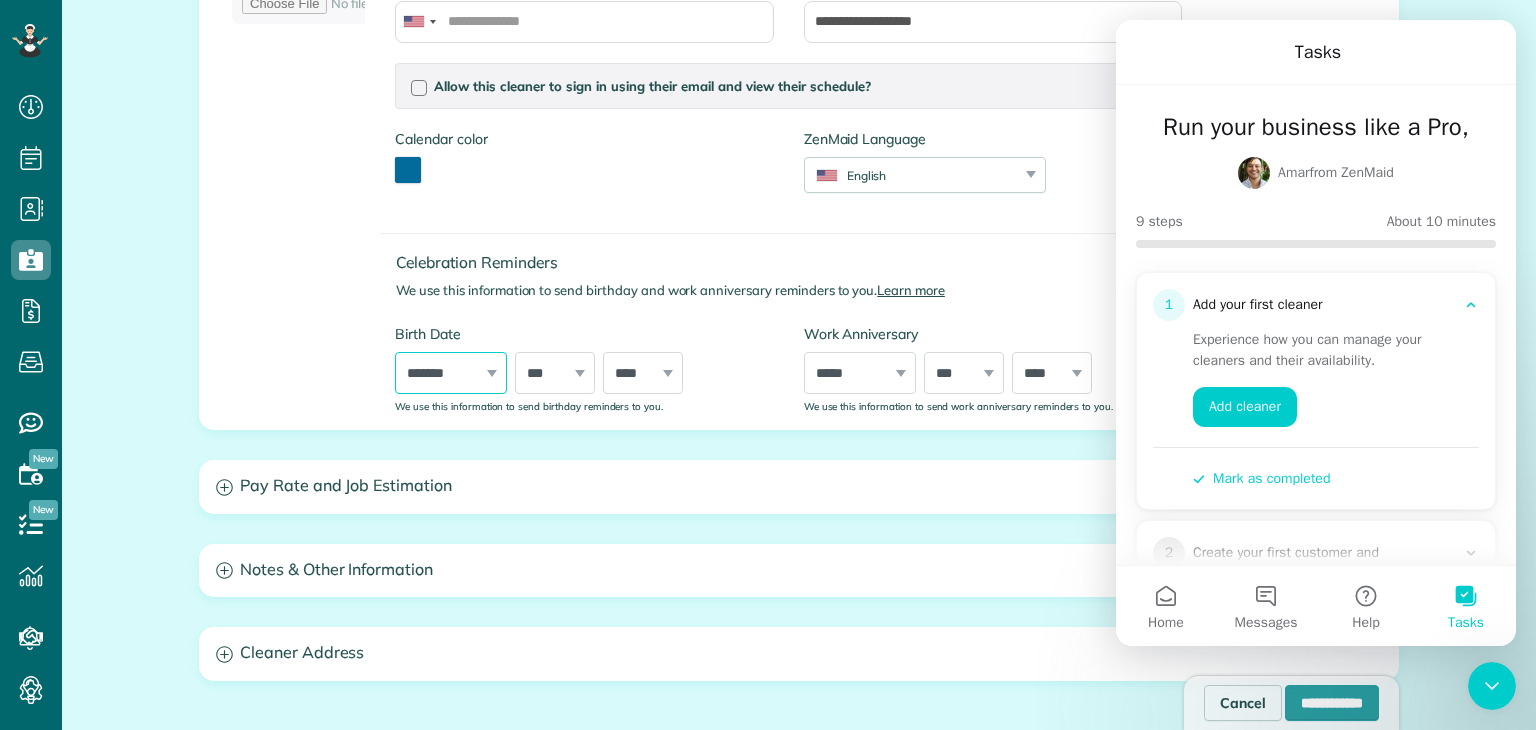 click on "*****
*******
********
*****
*****
***
****
****
******
*********
*******
********
********" at bounding box center [451, 373] 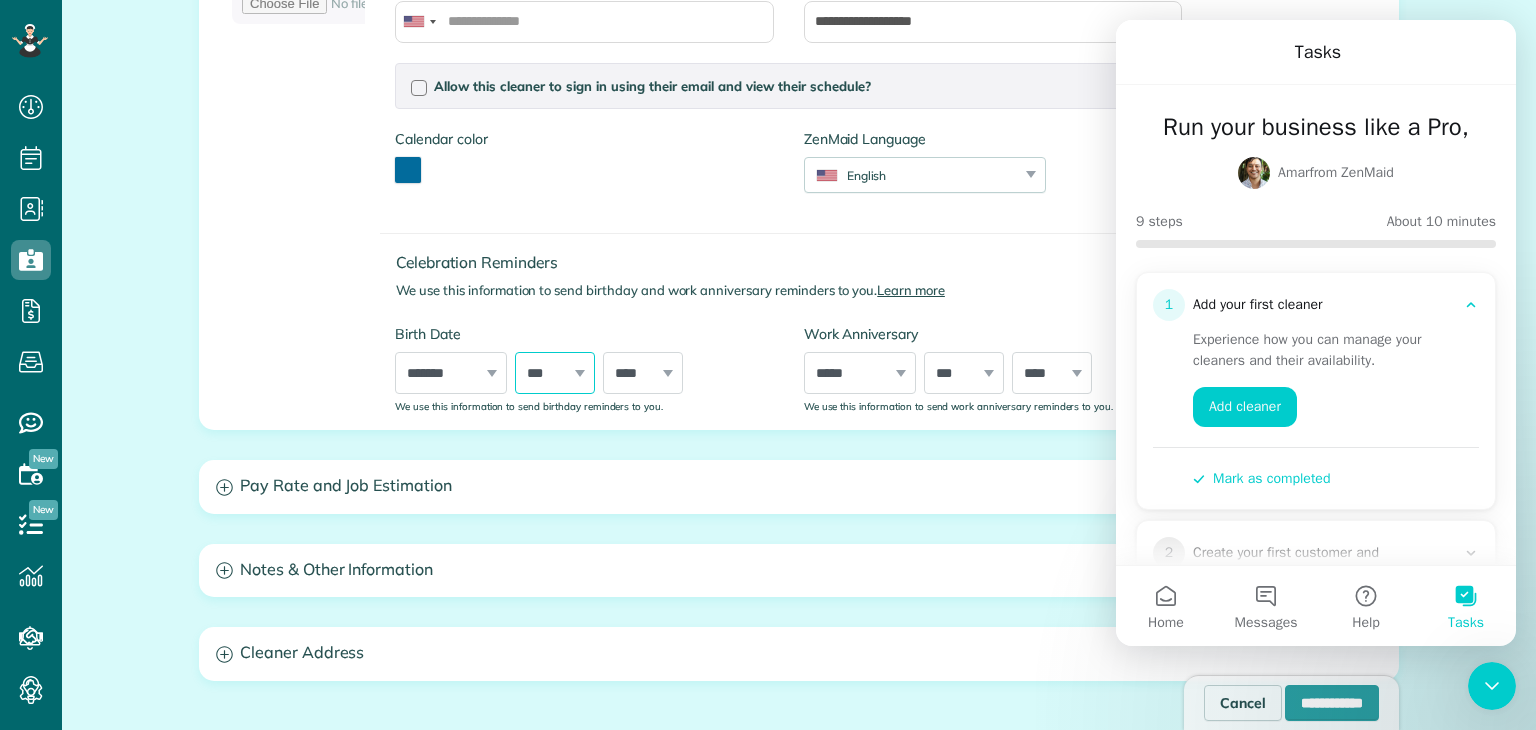 click on "***
*
*
*
*
*
*
*
*
*
**
**
**
**
**
**
**
**
**
**
**
**
**
**
**
**
**
**
**
**
**
**" at bounding box center (555, 373) 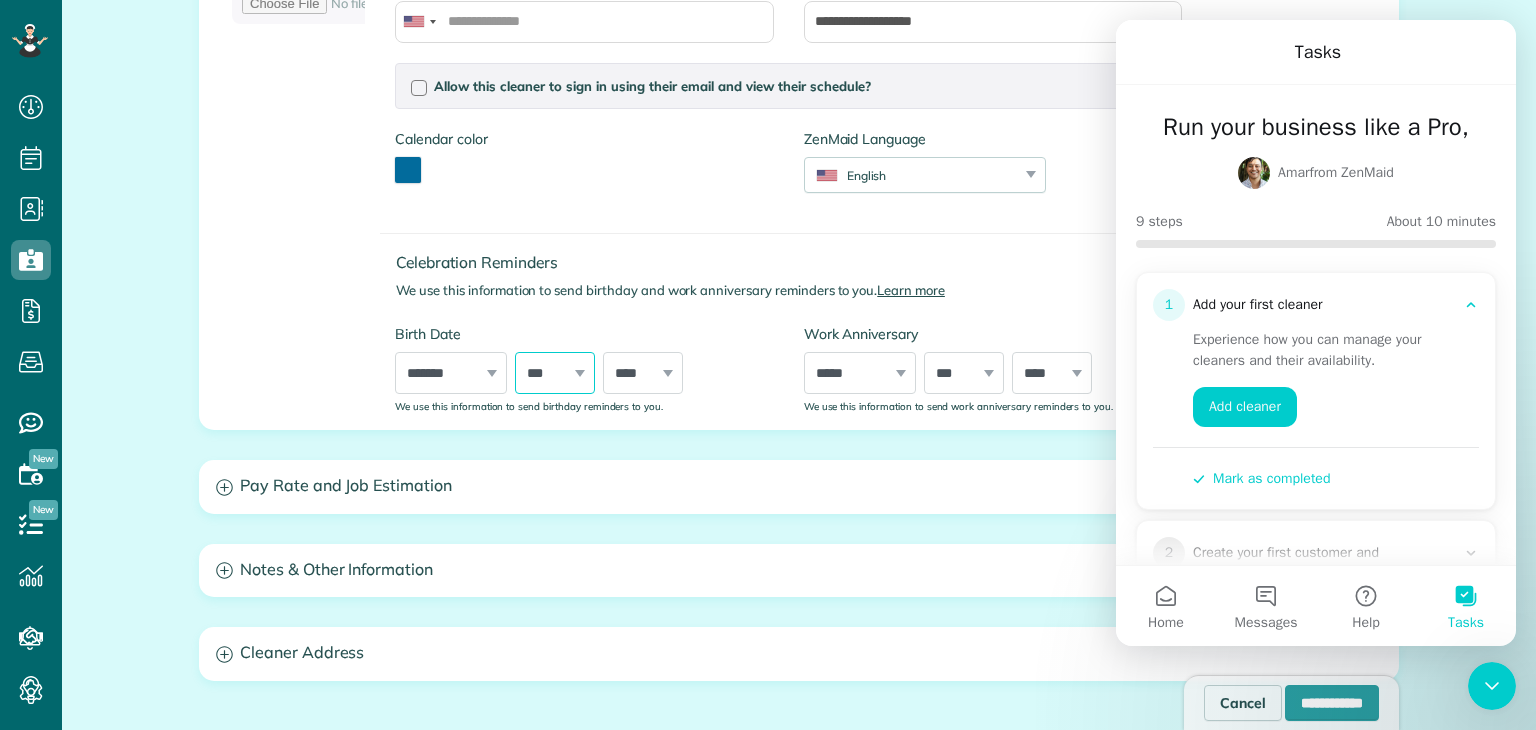 select on "*" 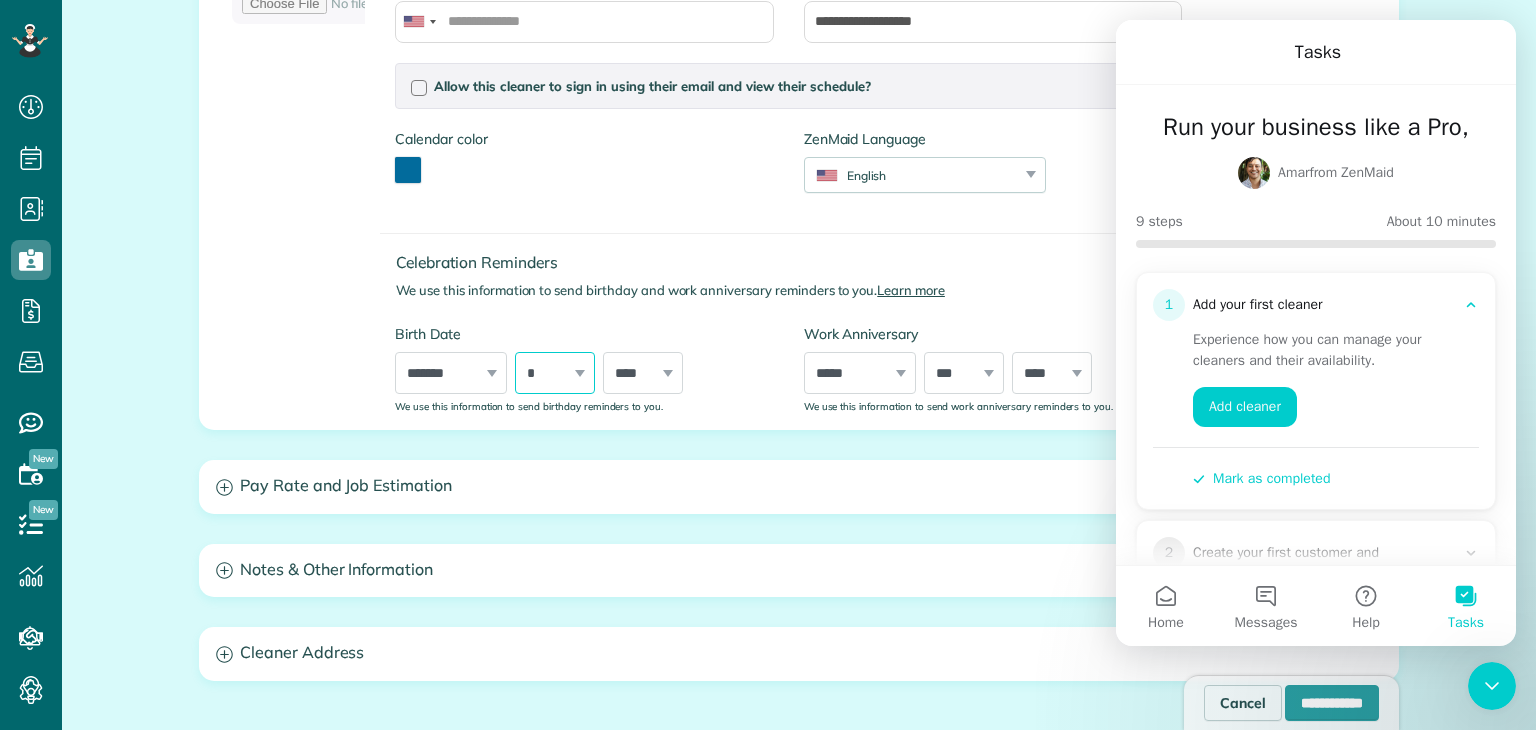 click on "***
*
*
*
*
*
*
*
*
*
**
**
**
**
**
**
**
**
**
**
**
**
**
**
**
**
**
**
**
**
**
**" at bounding box center (555, 373) 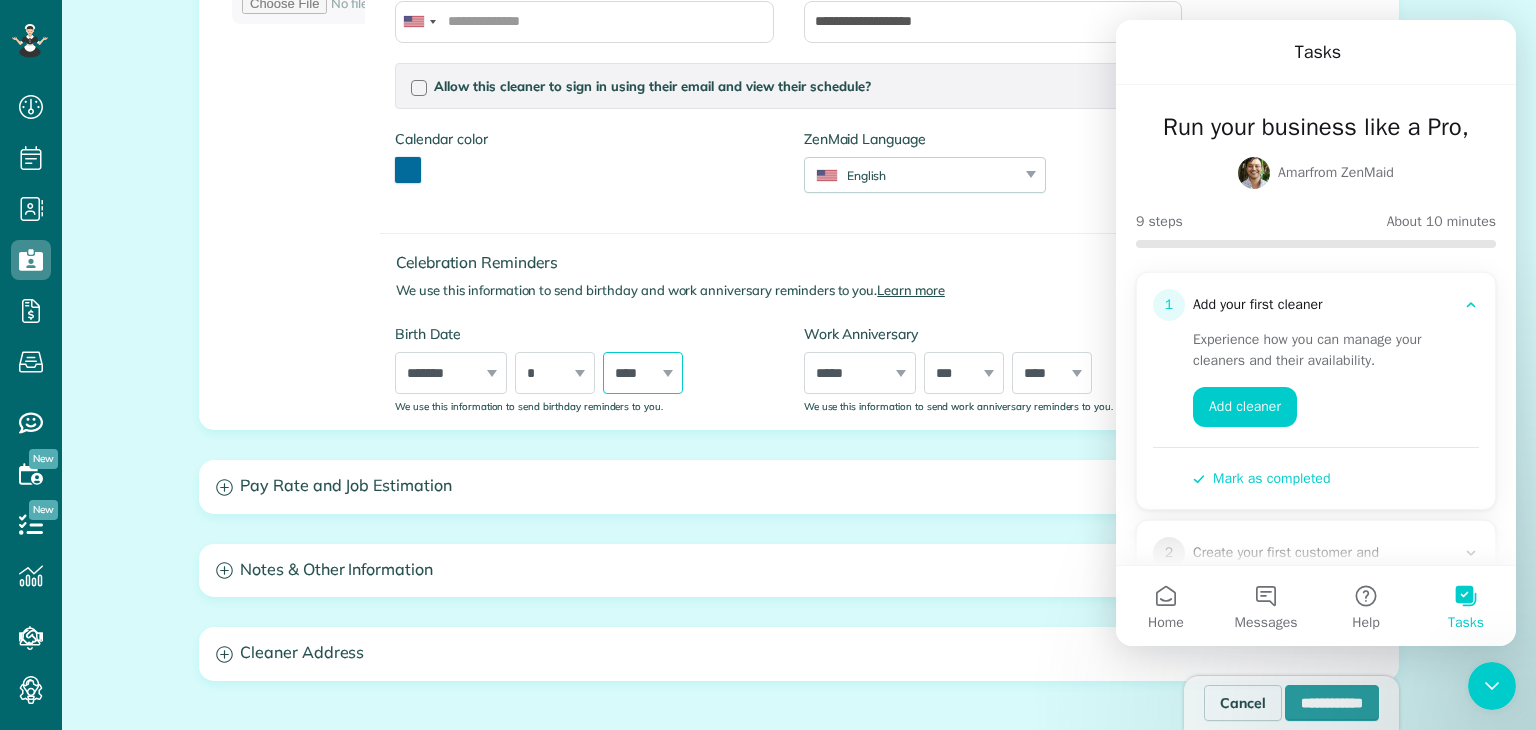 click on "****
****
****
****
****
****
****
****
****
****
****
****
****
****
****
****
****
****
****
****
****
****
****
****
****
****
****
****
****
****
****
****
****
****
****
****
****
****
****
****
****
****
****
****
****
****
****
****
****
****
****
****
****
****
****
****
****
****
****
****
****
****
****
****
****
****
****
****
****
****
****
****
****
****
****
****
****
****
****
****" at bounding box center (643, 373) 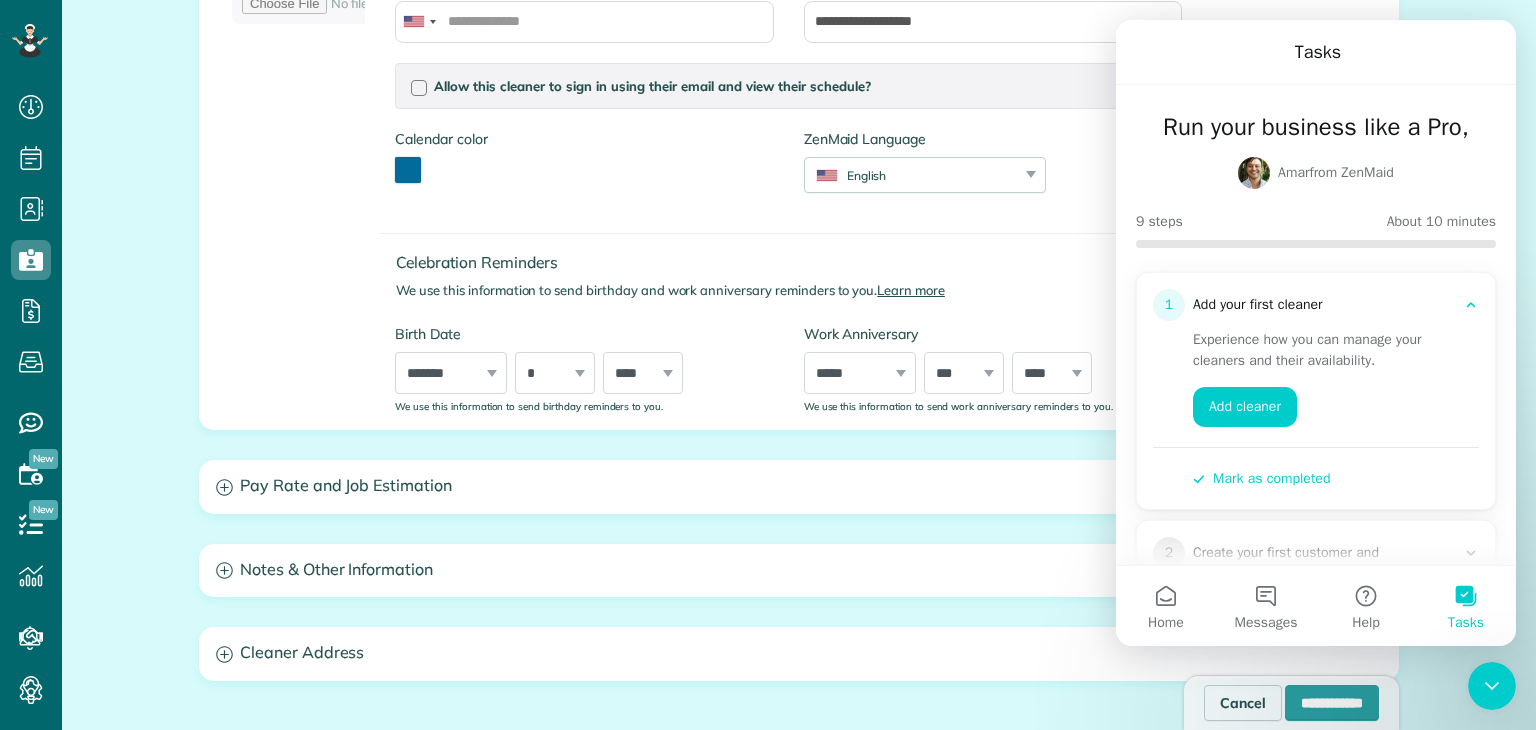 click on "Celebration Reminders
We use this information to send birthday and work anniversary reminders to you.
Learn more
Birth Date
*****
*******
********
*****
*****
***
****
****
******
*********
*******
********
********
***
*
*
*
*
*
*
*
*
*
**
**
**
**
**
**
**
**
**
**
**
**
**
**
**
**
**
**
**
**
**
**
****
****
****
****
****
****
****
****
****
****
****
****
****
****
****
****
****
****
****
****
****
****
****
****
****
****
****
****
****
****
****
****
****
****
****
****
****
****
****
****
****
****
****
****
****
****
****
****
****
****
****
****
****
****
****
****
****
****
****
****
****
****
****
****
****
****
****
****
****
****
****
****" at bounding box center (788, 313) 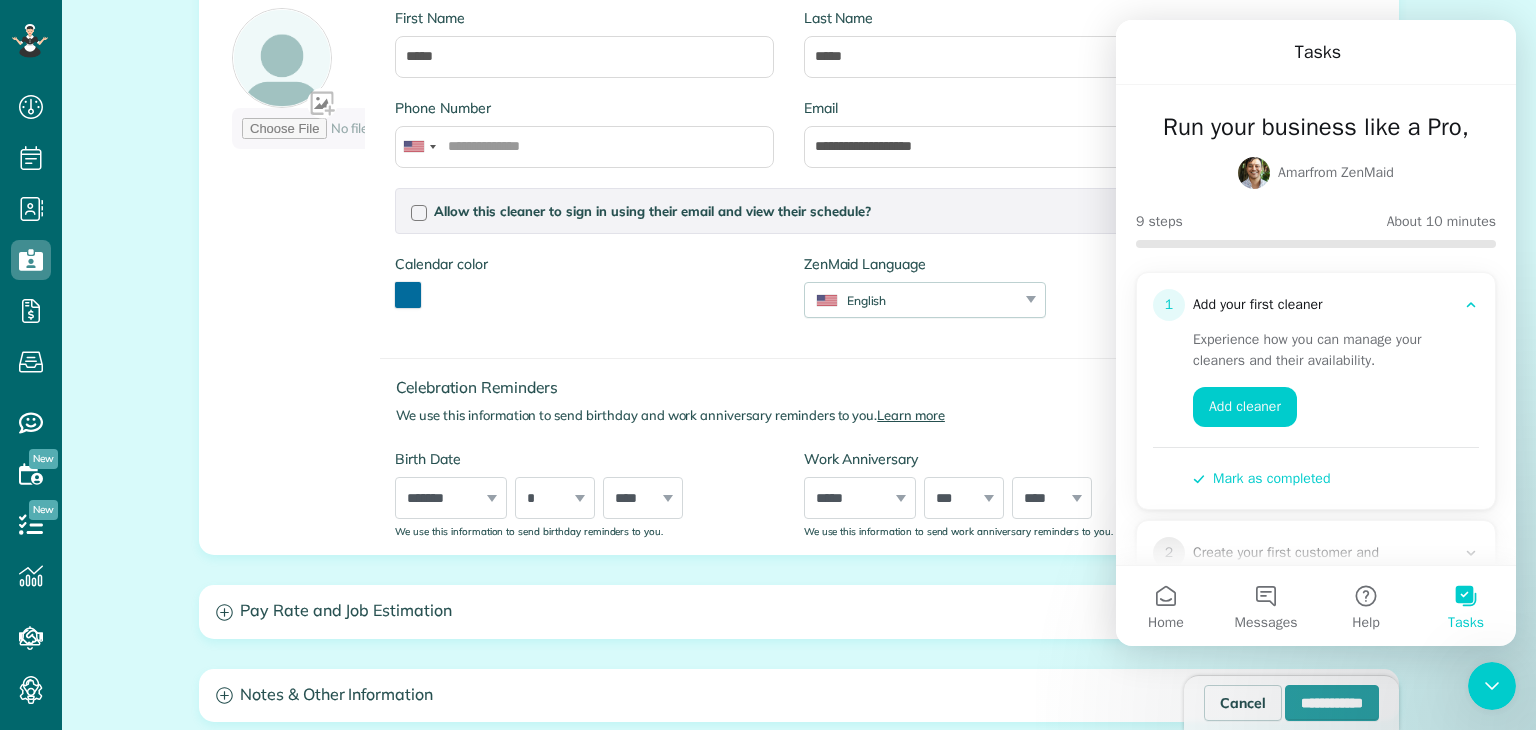 scroll, scrollTop: 345, scrollLeft: 0, axis: vertical 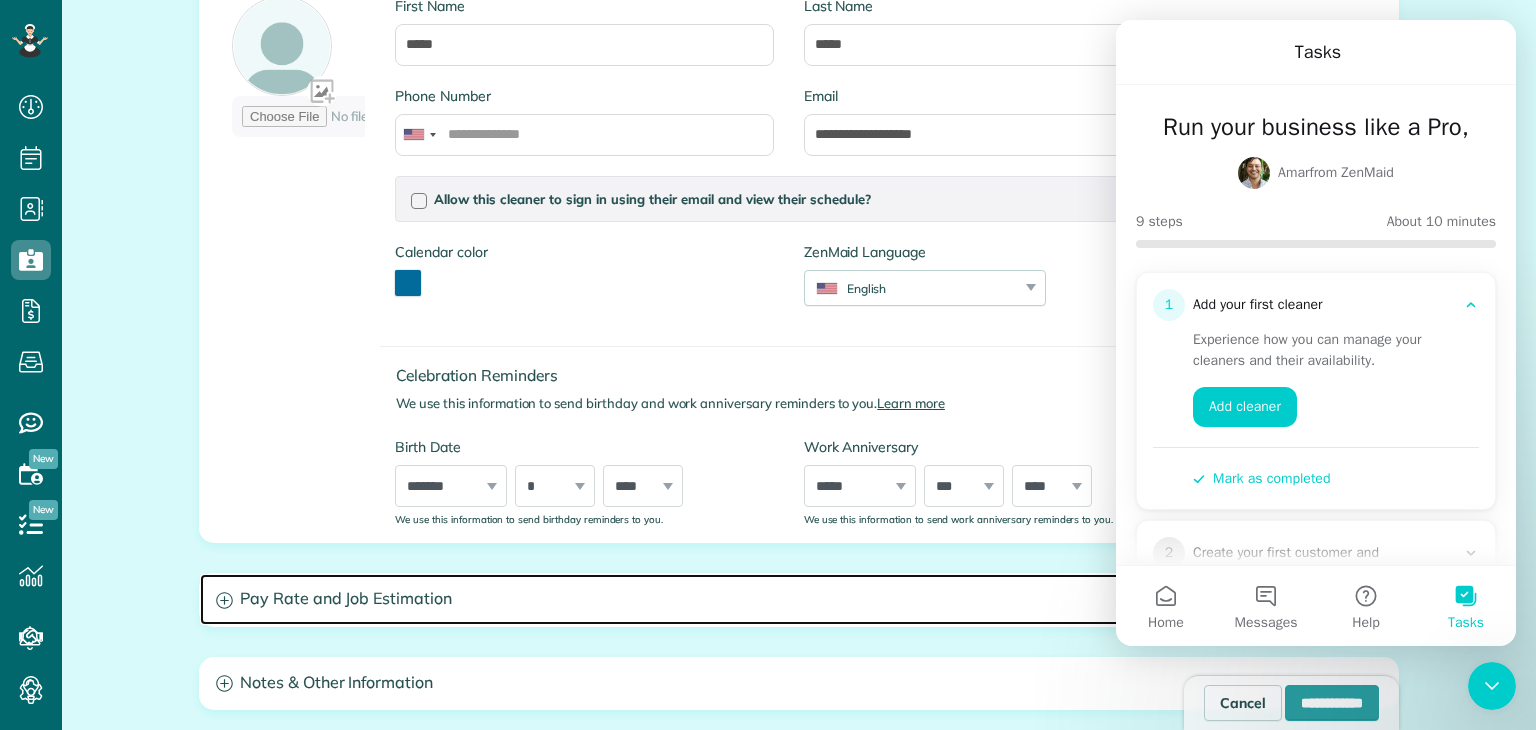 click on "Pay Rate and Job Estimation" at bounding box center [799, 599] 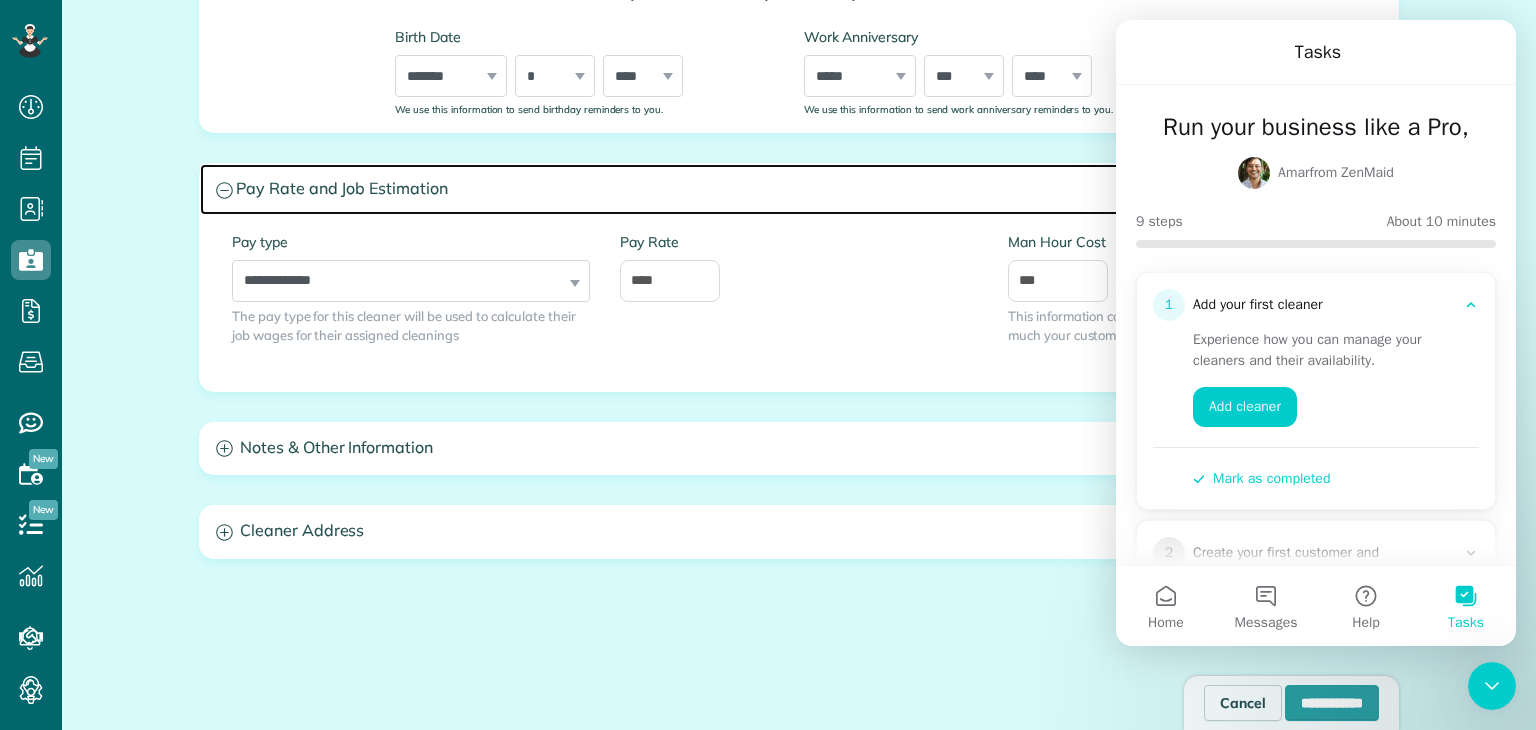 scroll, scrollTop: 755, scrollLeft: 0, axis: vertical 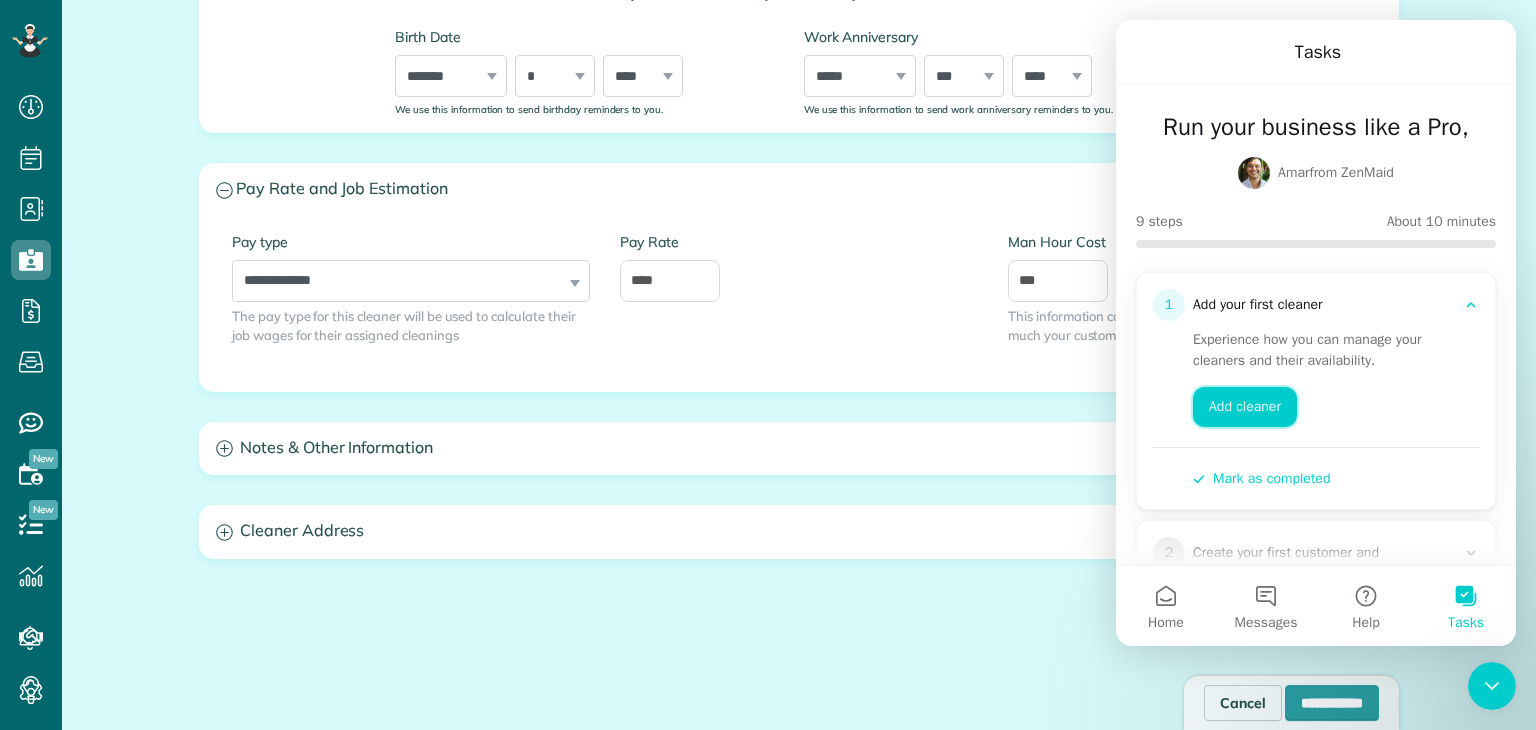 click on "Add cleaner" at bounding box center [1245, 407] 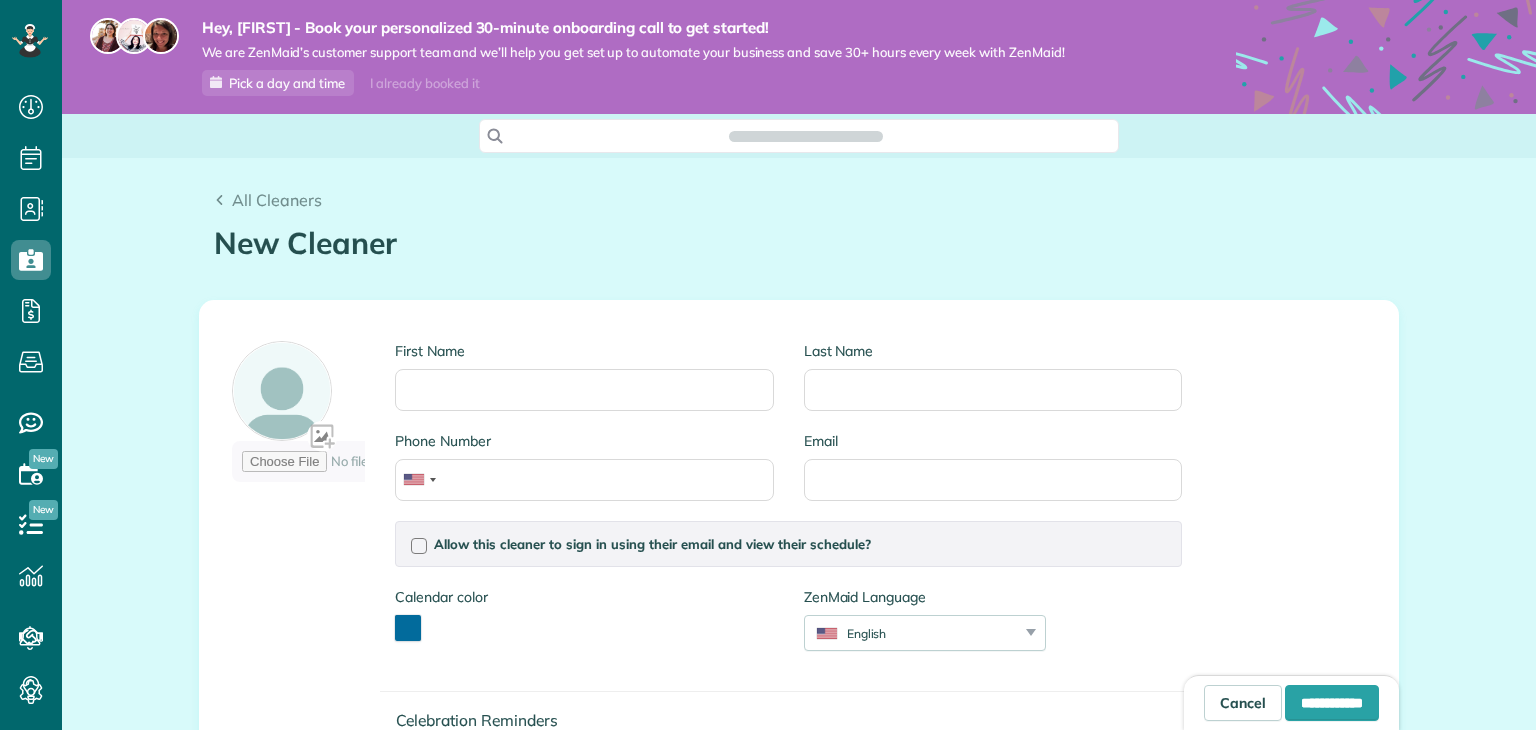 scroll, scrollTop: 0, scrollLeft: 0, axis: both 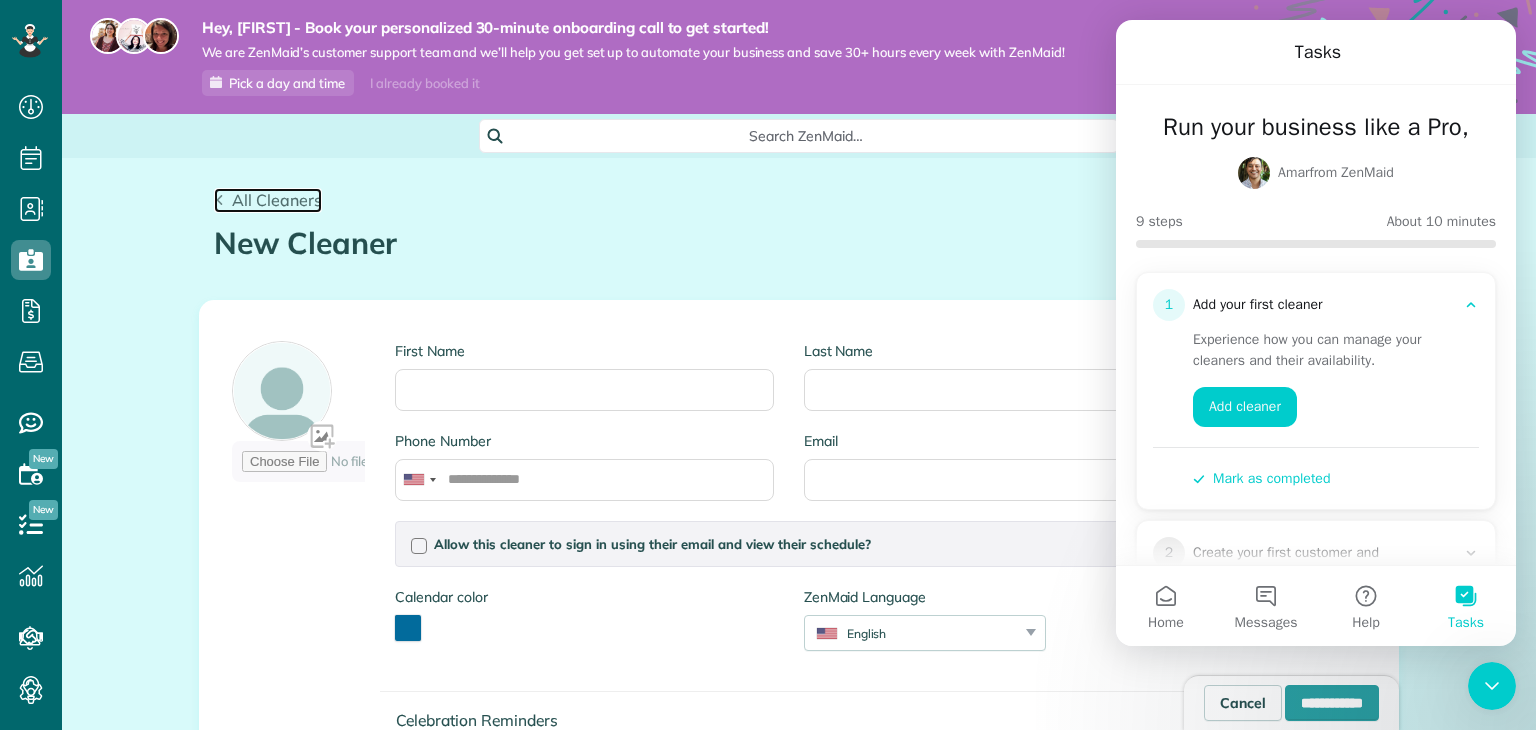 click on "All Cleaners" at bounding box center (277, 200) 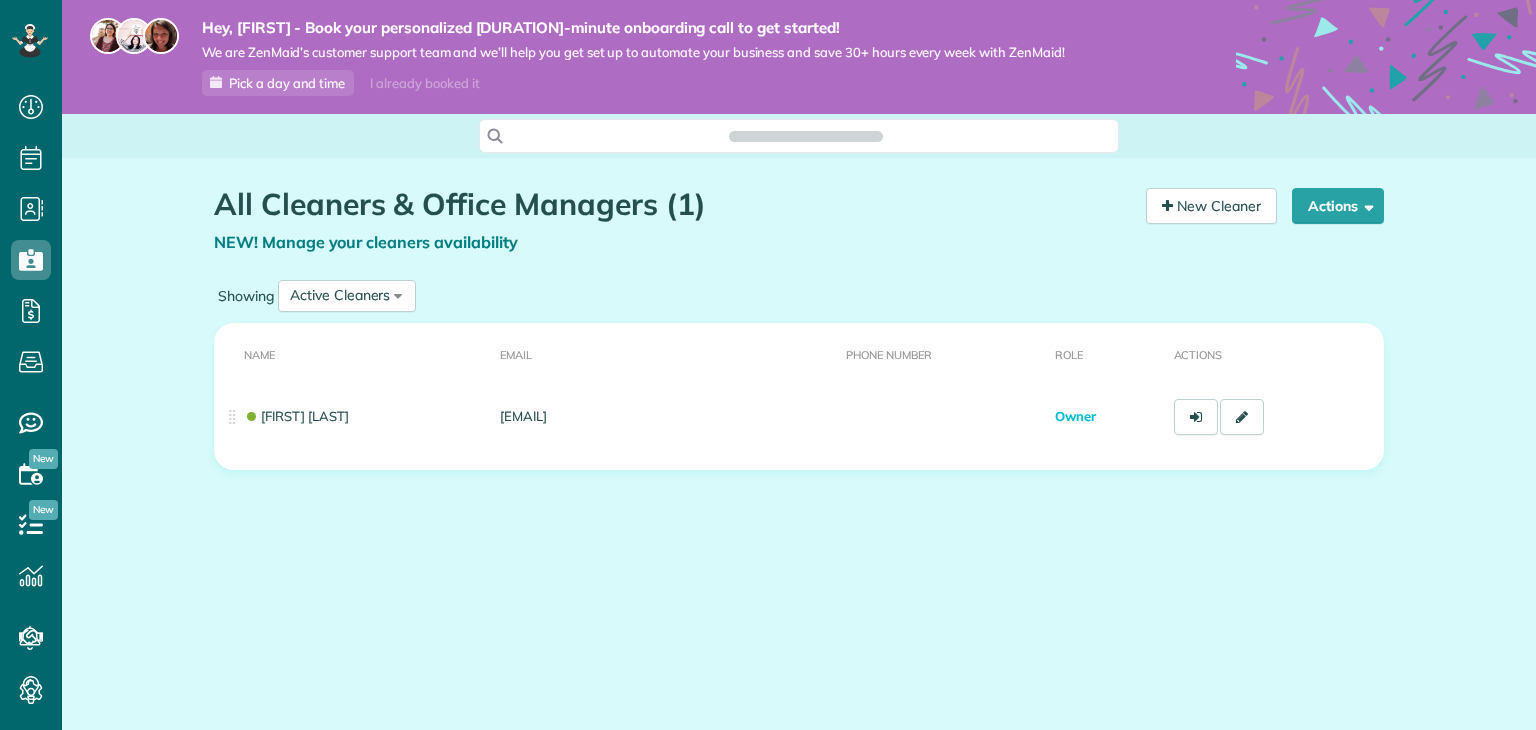 scroll, scrollTop: 0, scrollLeft: 0, axis: both 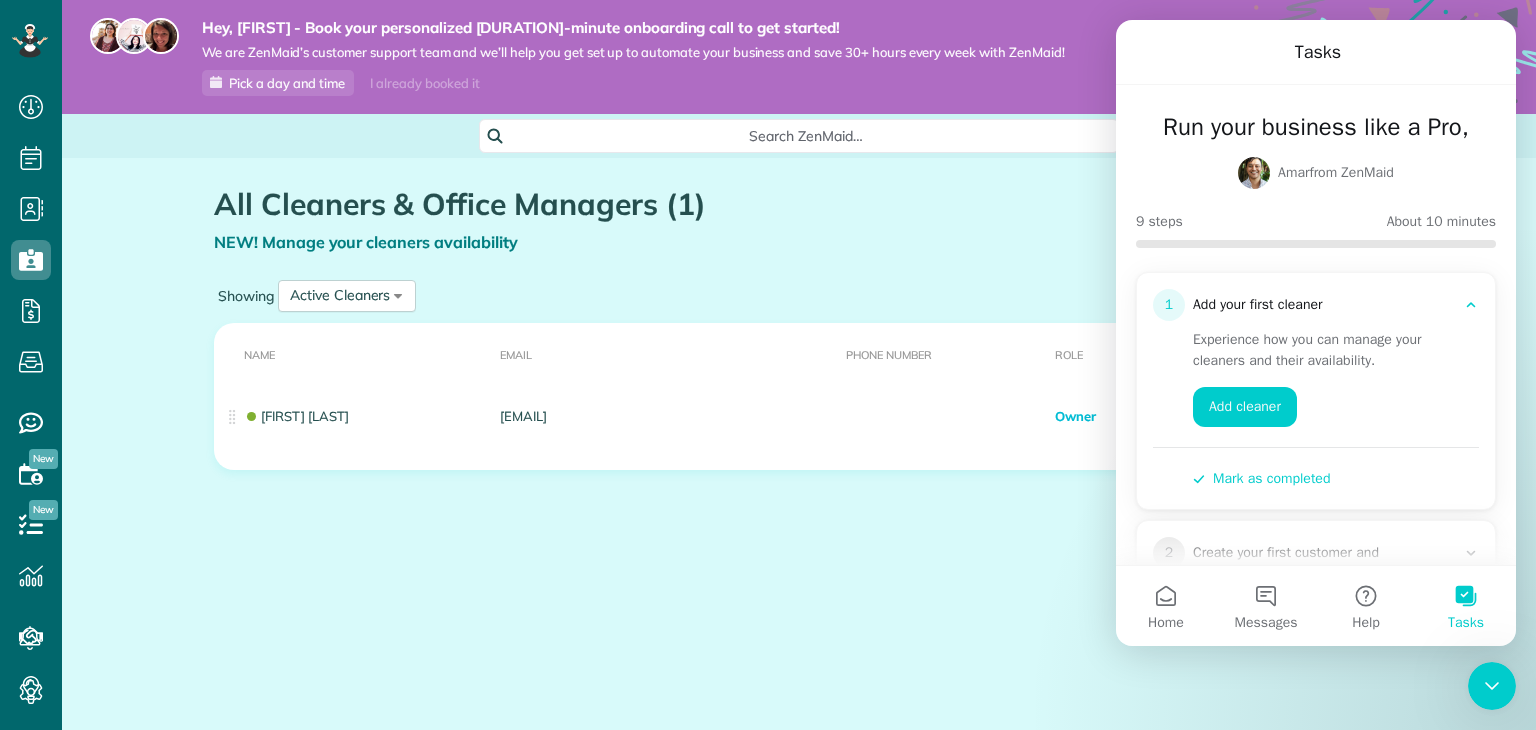click on "Mark as completed" at bounding box center (1261, 478) 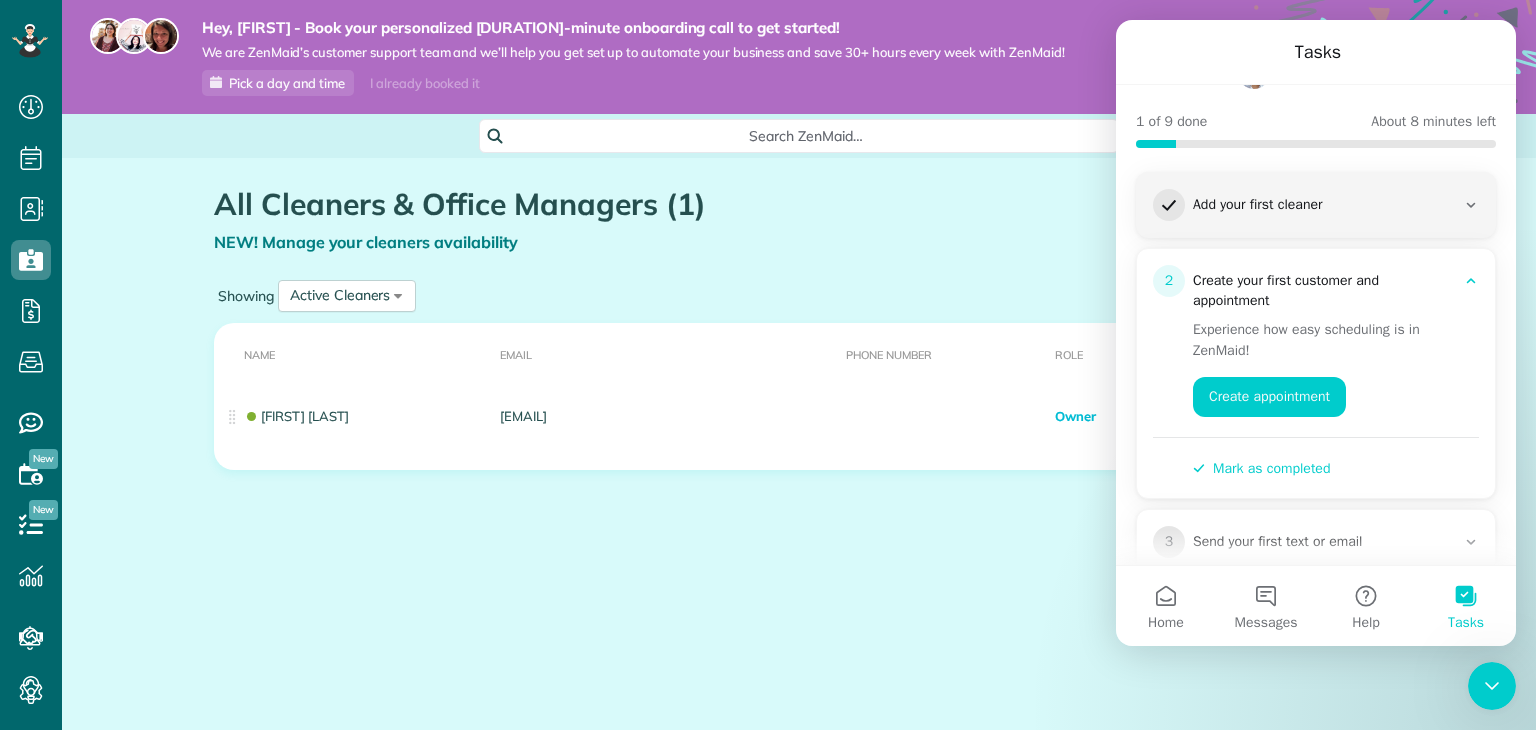 scroll, scrollTop: 118, scrollLeft: 0, axis: vertical 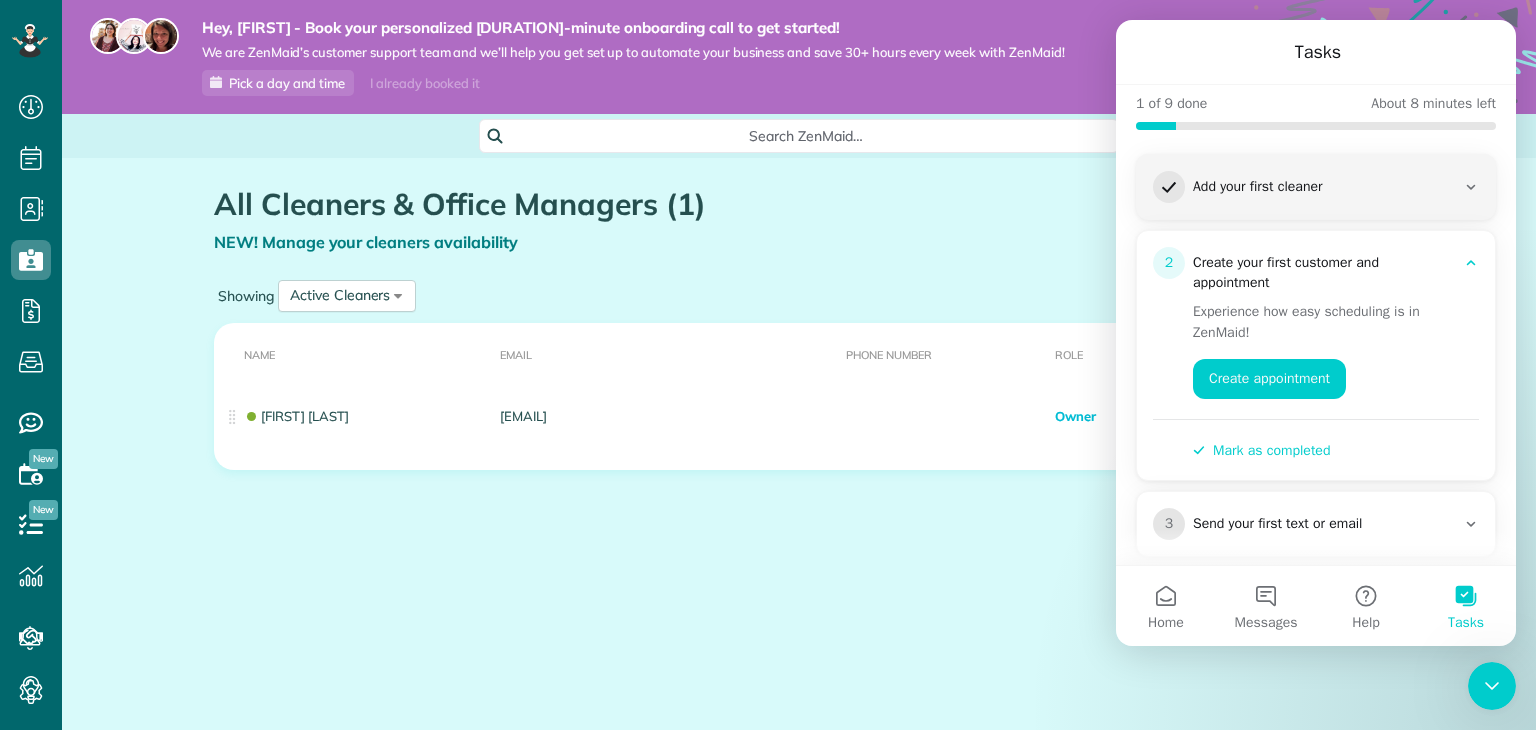 click on "Mark as completed" at bounding box center [1261, 450] 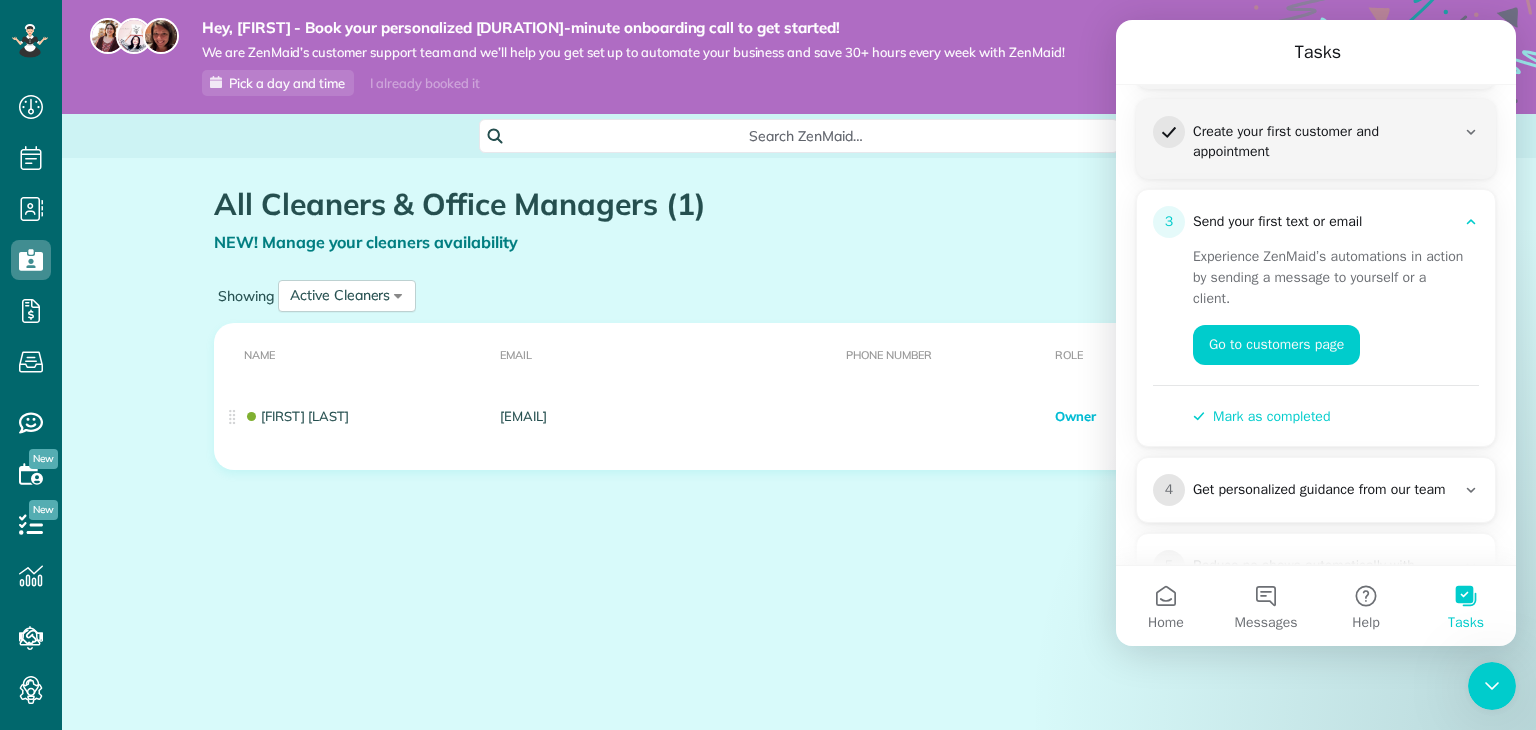 scroll, scrollTop: 252, scrollLeft: 0, axis: vertical 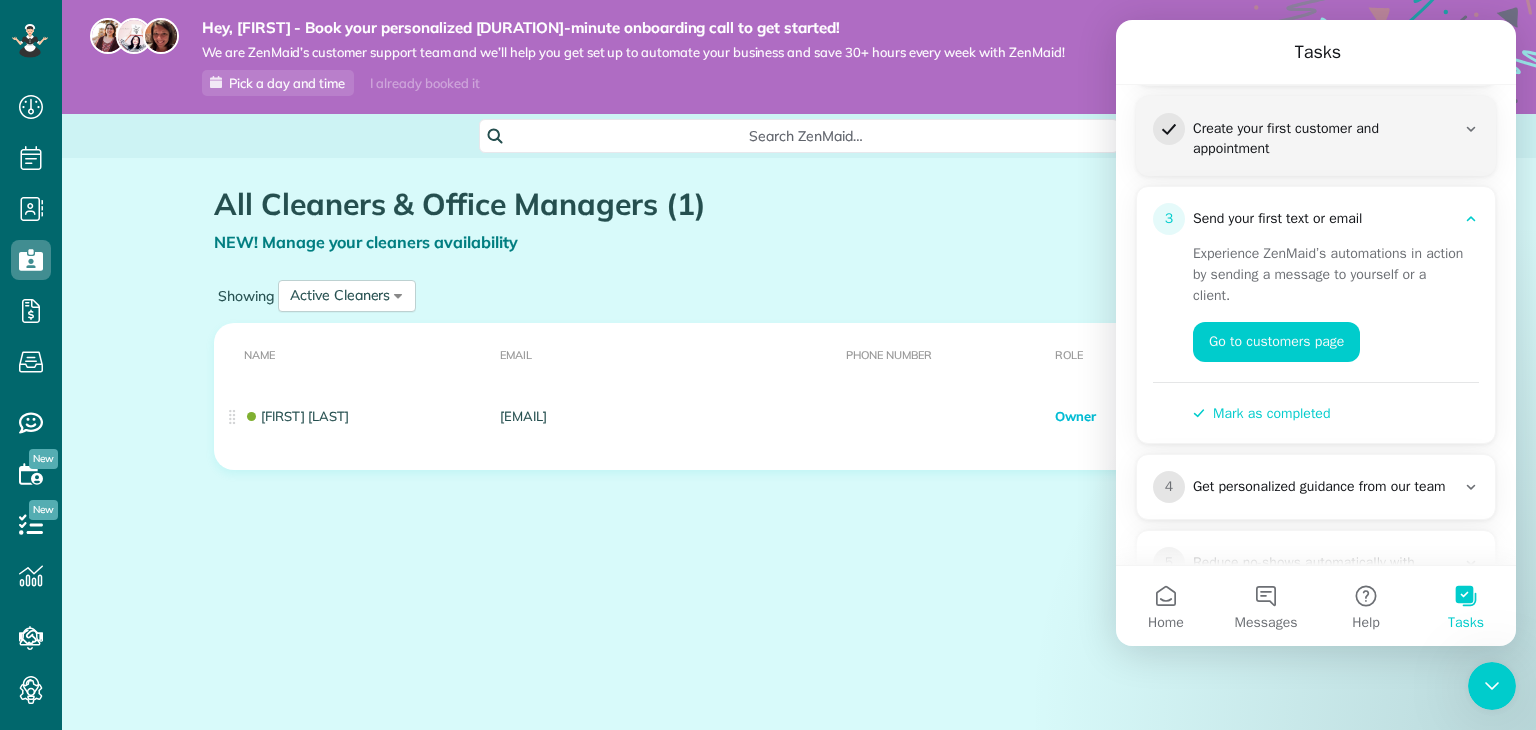 click on "Mark as completed" at bounding box center (1261, 413) 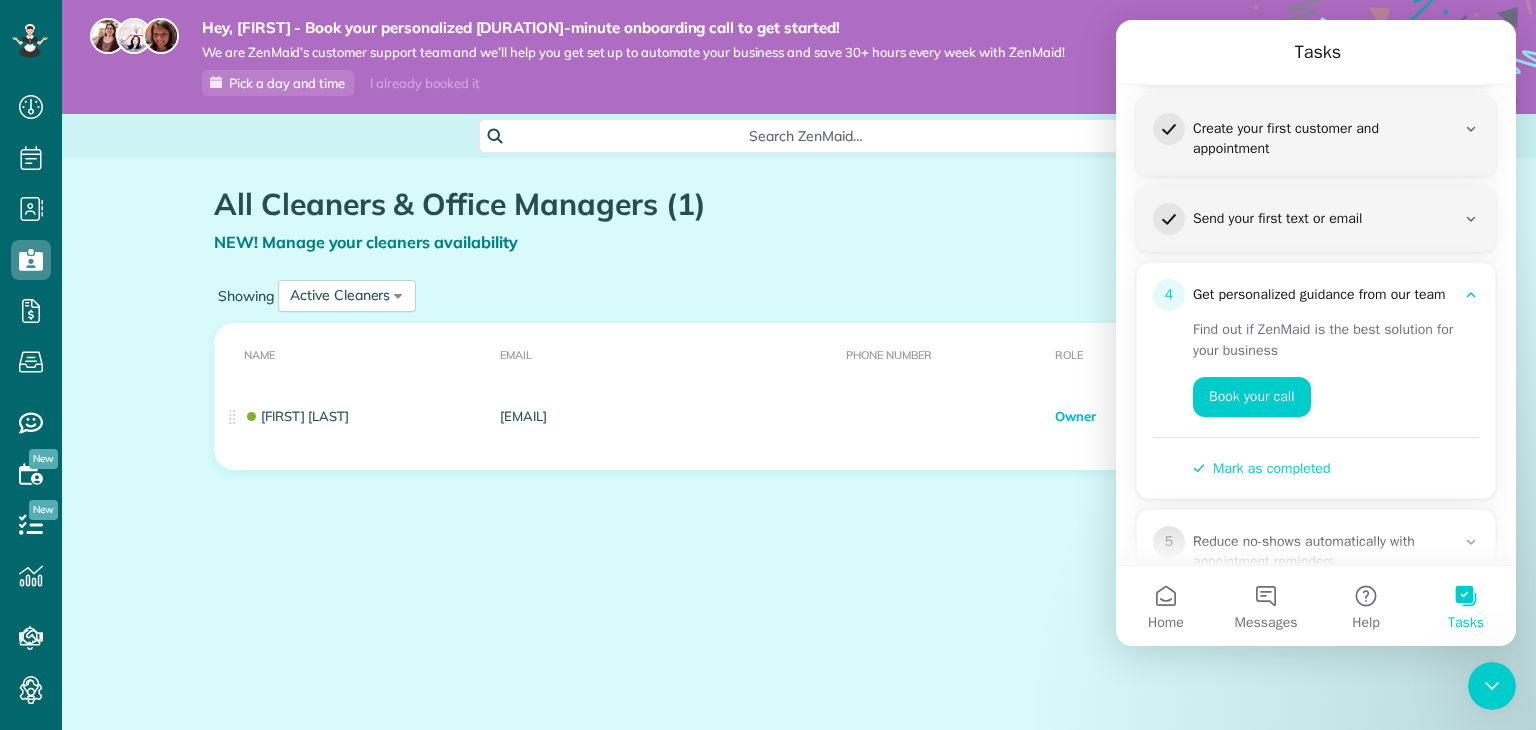 click on "Mark as completed" at bounding box center (1261, 468) 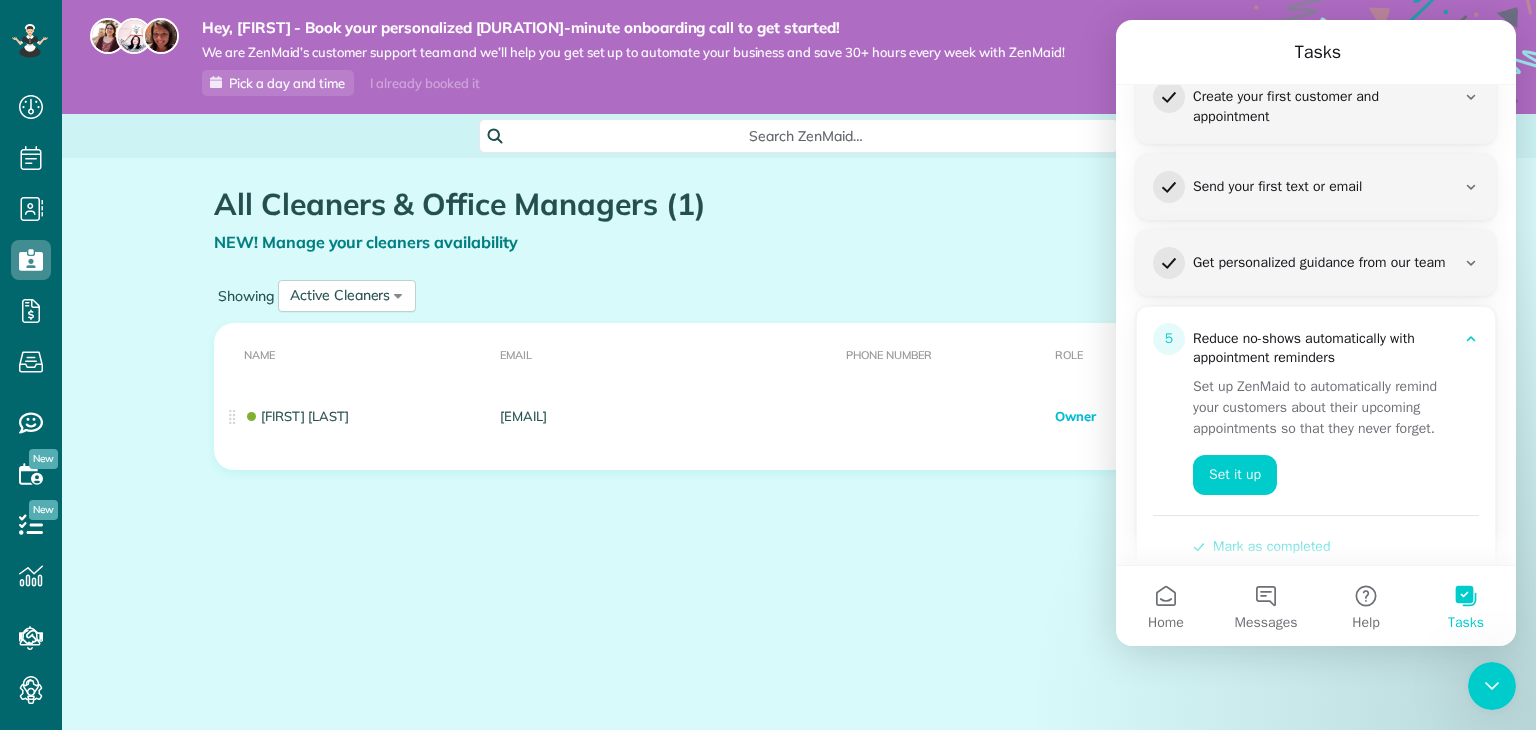 scroll, scrollTop: 285, scrollLeft: 0, axis: vertical 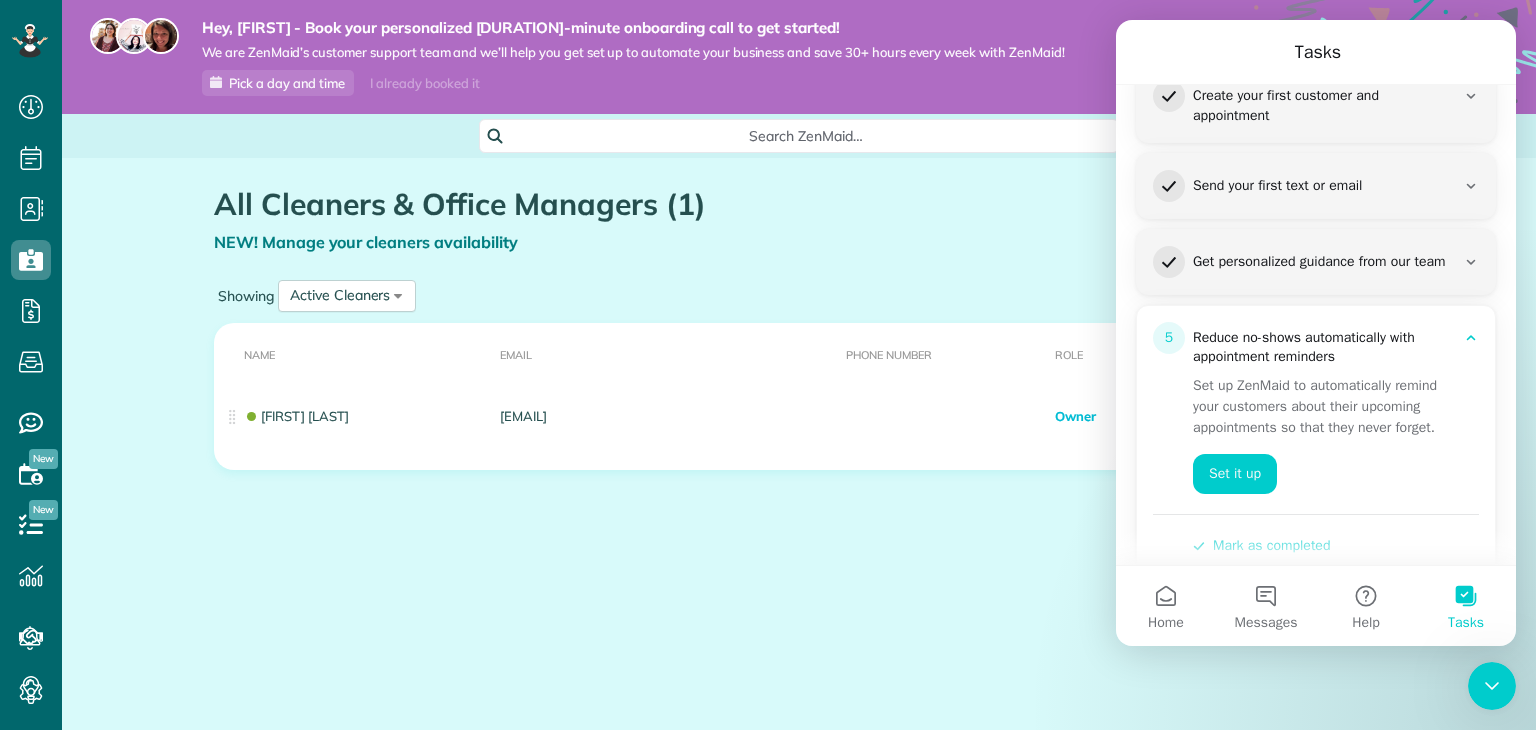 click on "Get personalized guidance from our team" at bounding box center (1324, 262) 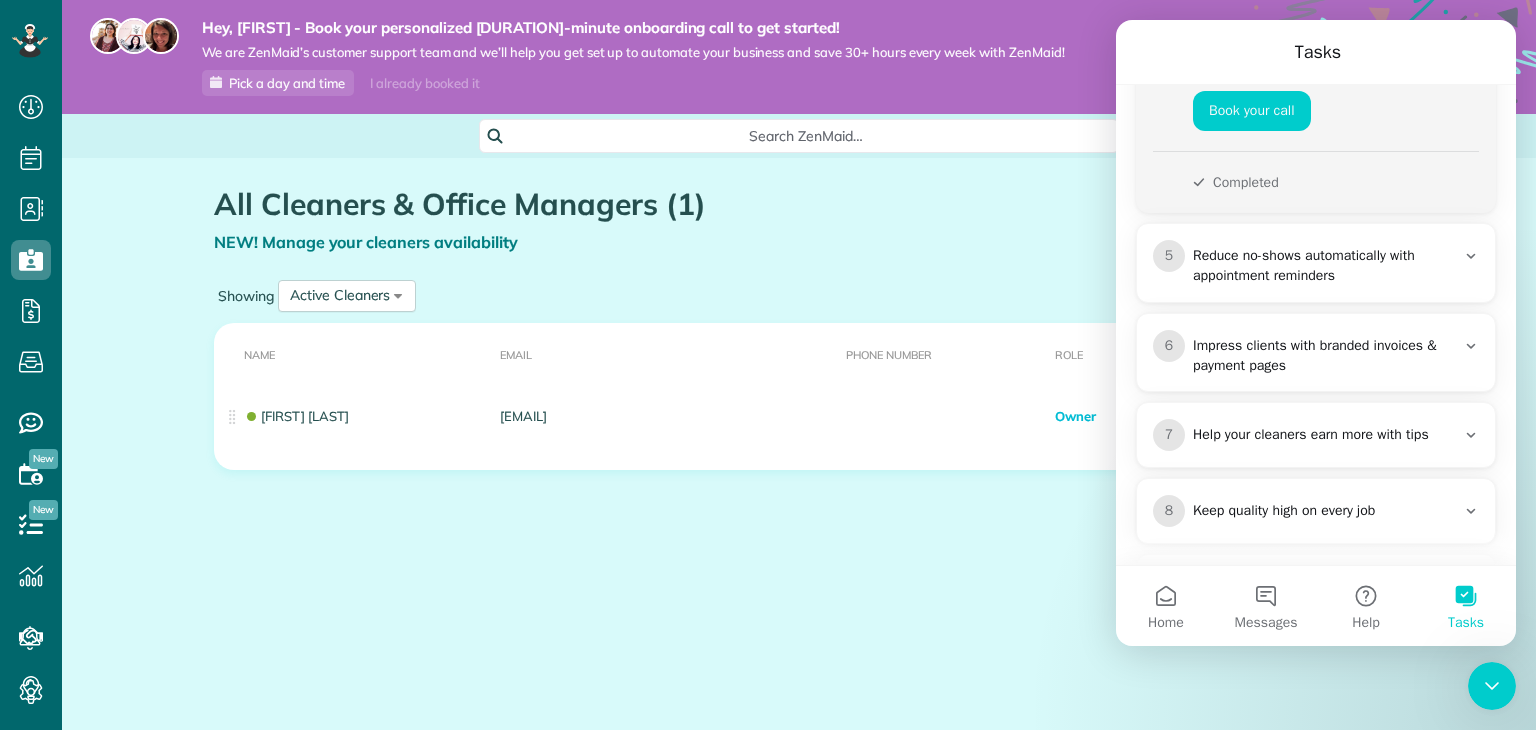scroll, scrollTop: 540, scrollLeft: 0, axis: vertical 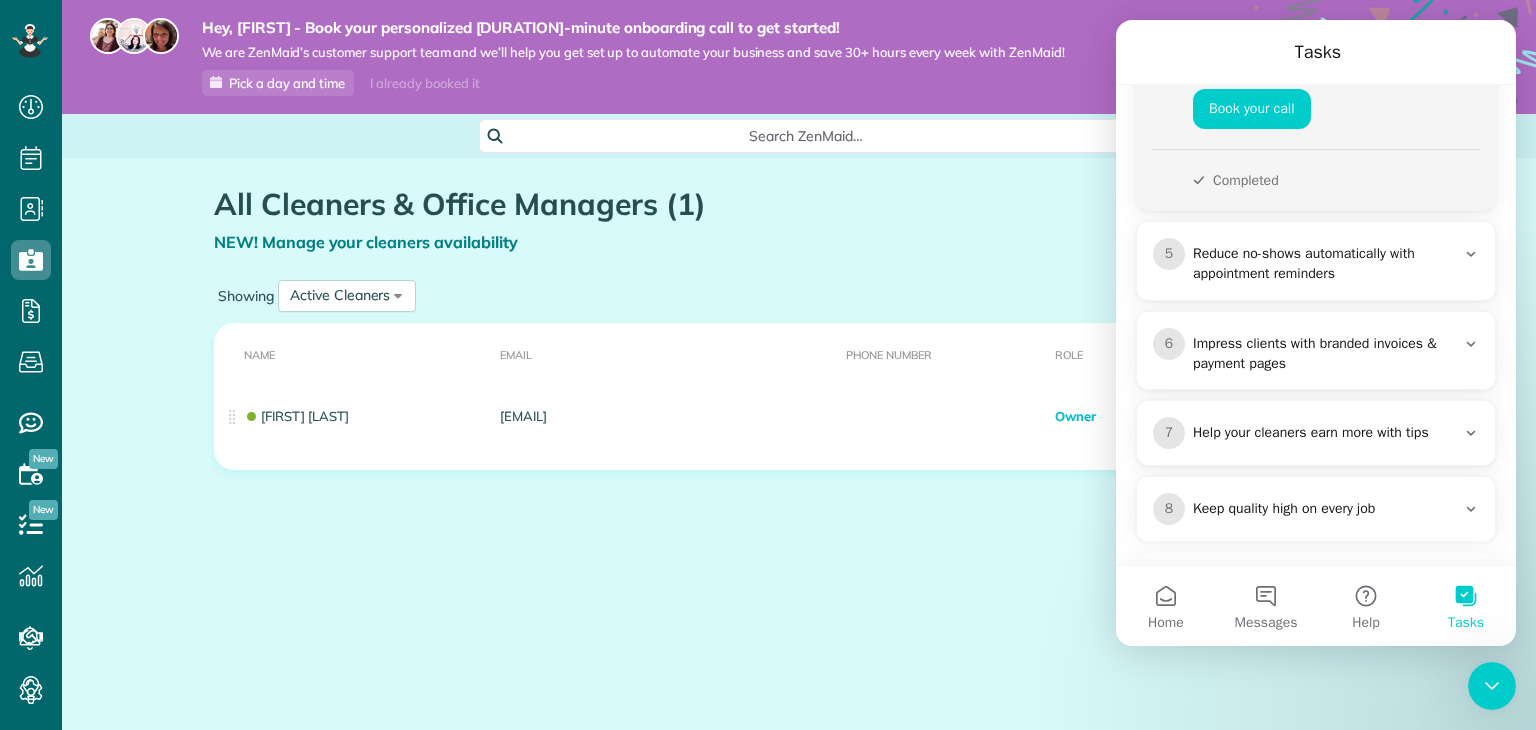 click on "Reduce no-shows automatically with appointment reminders" at bounding box center (1324, 264) 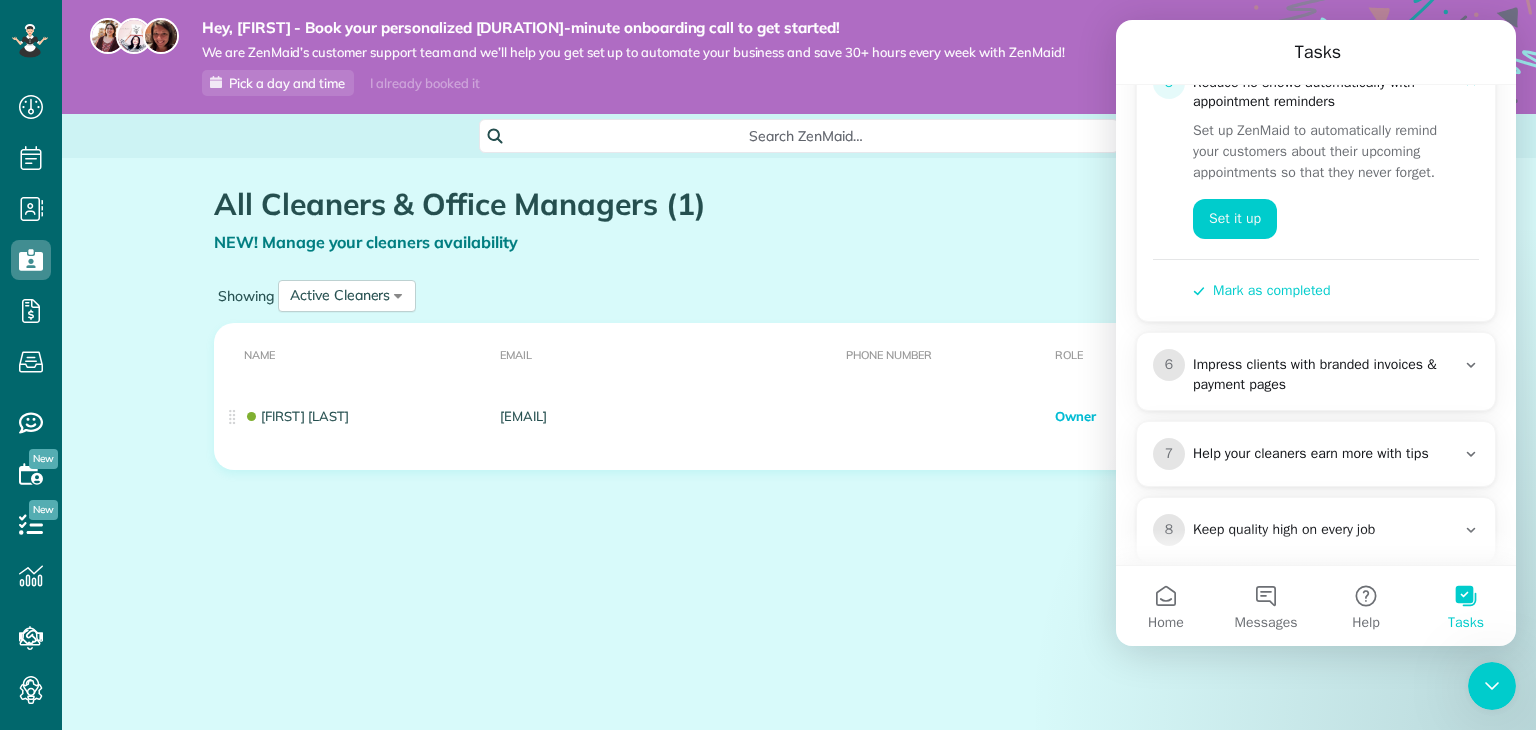 click on "Mark as completed" at bounding box center [1261, 290] 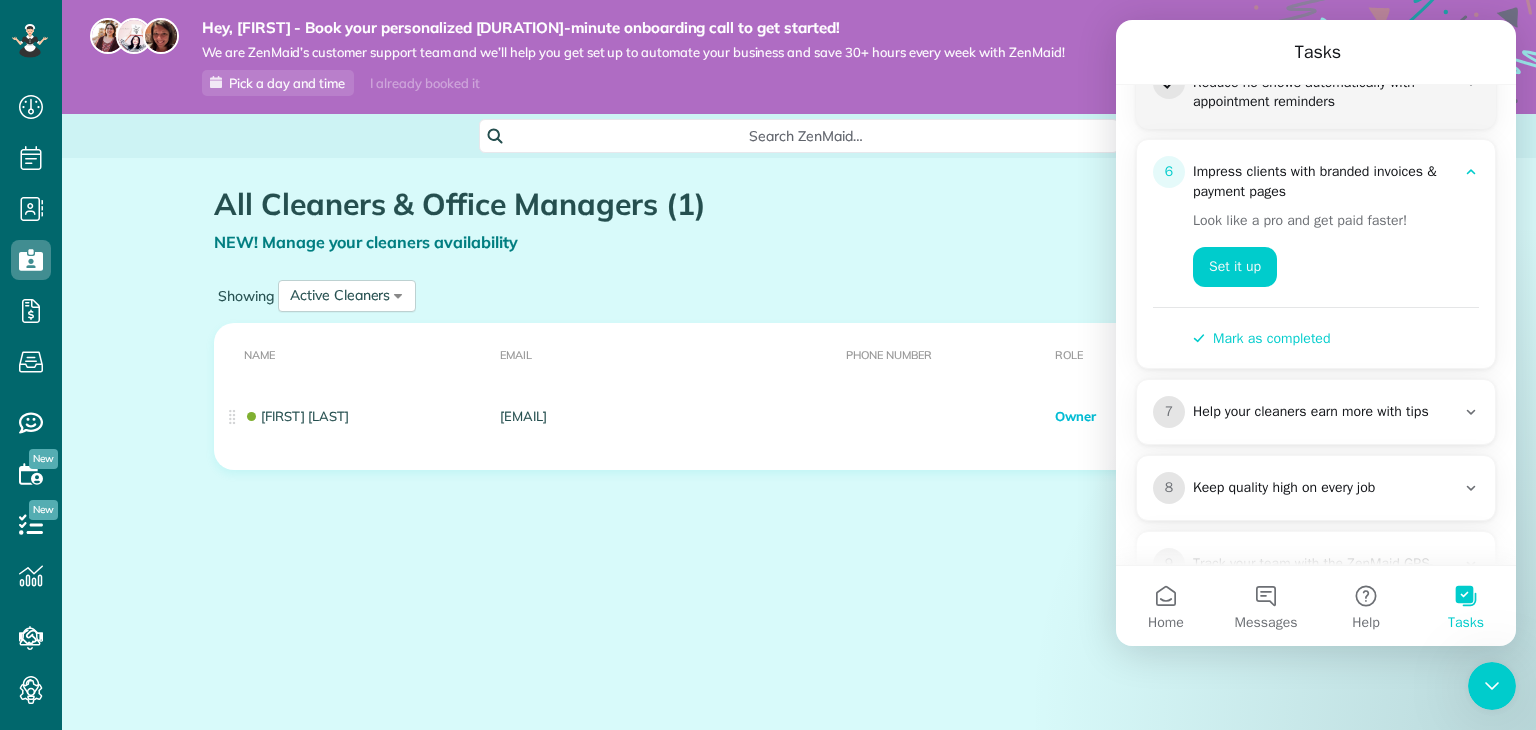 click on "Mark as completed" at bounding box center [1261, 338] 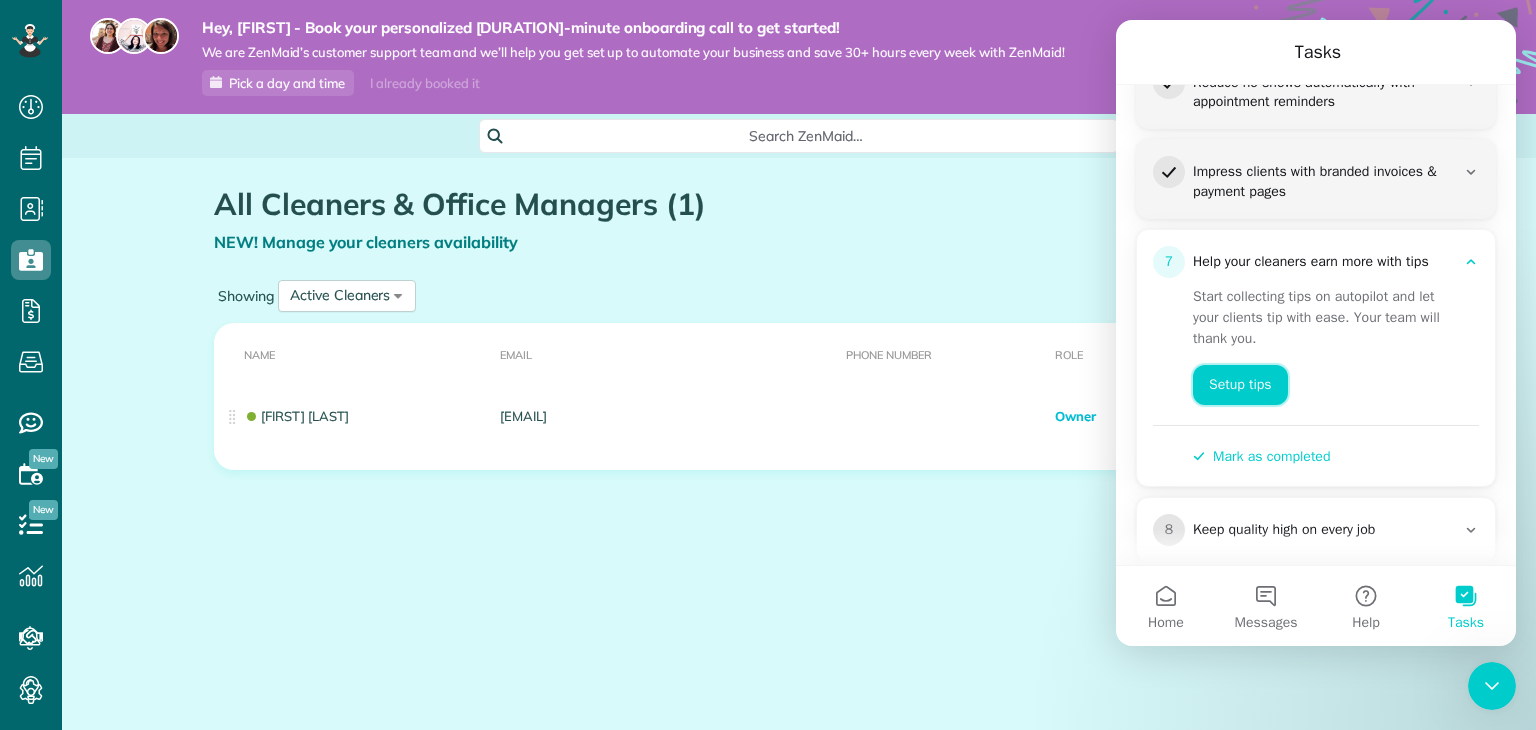 click on "Setup tips" at bounding box center (1240, 385) 